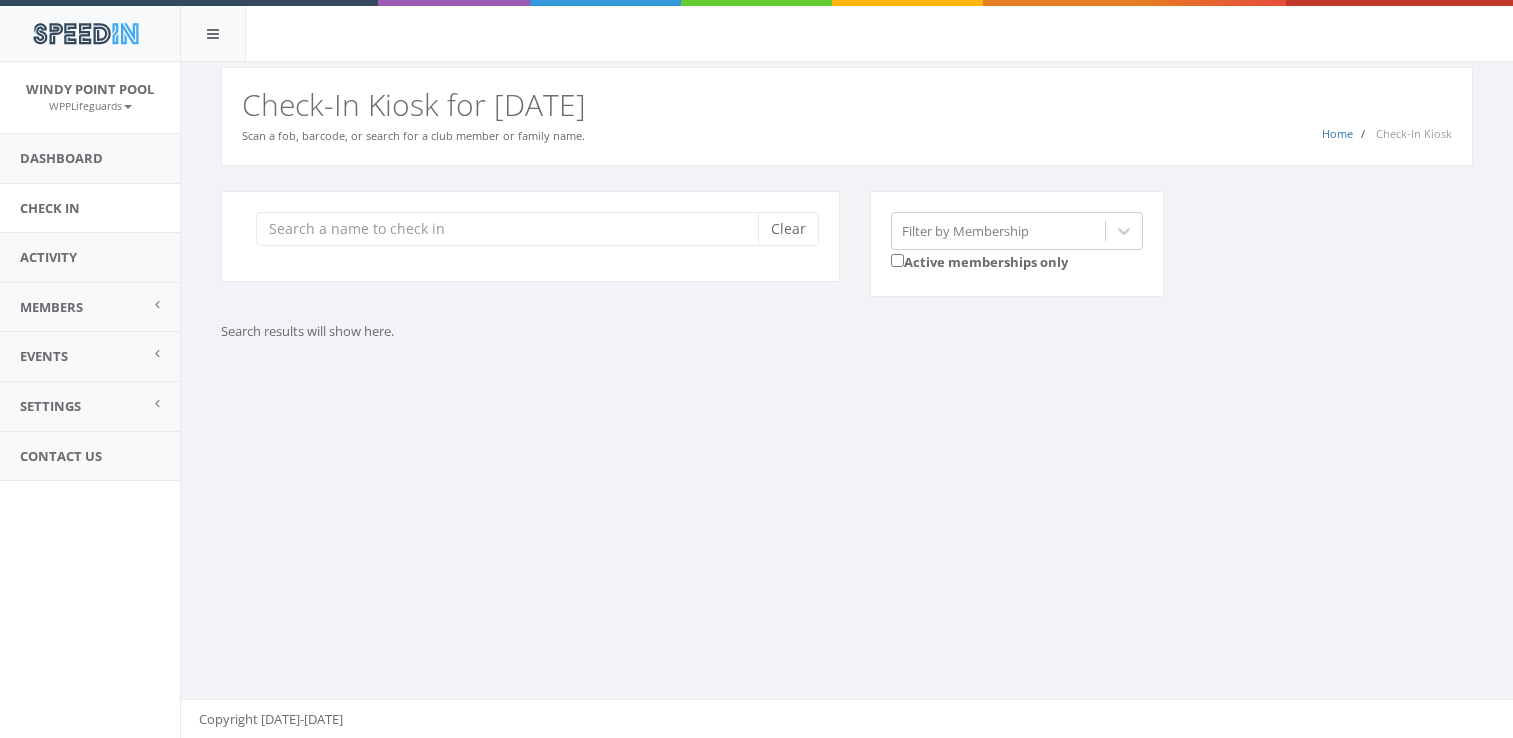 scroll, scrollTop: 0, scrollLeft: 0, axis: both 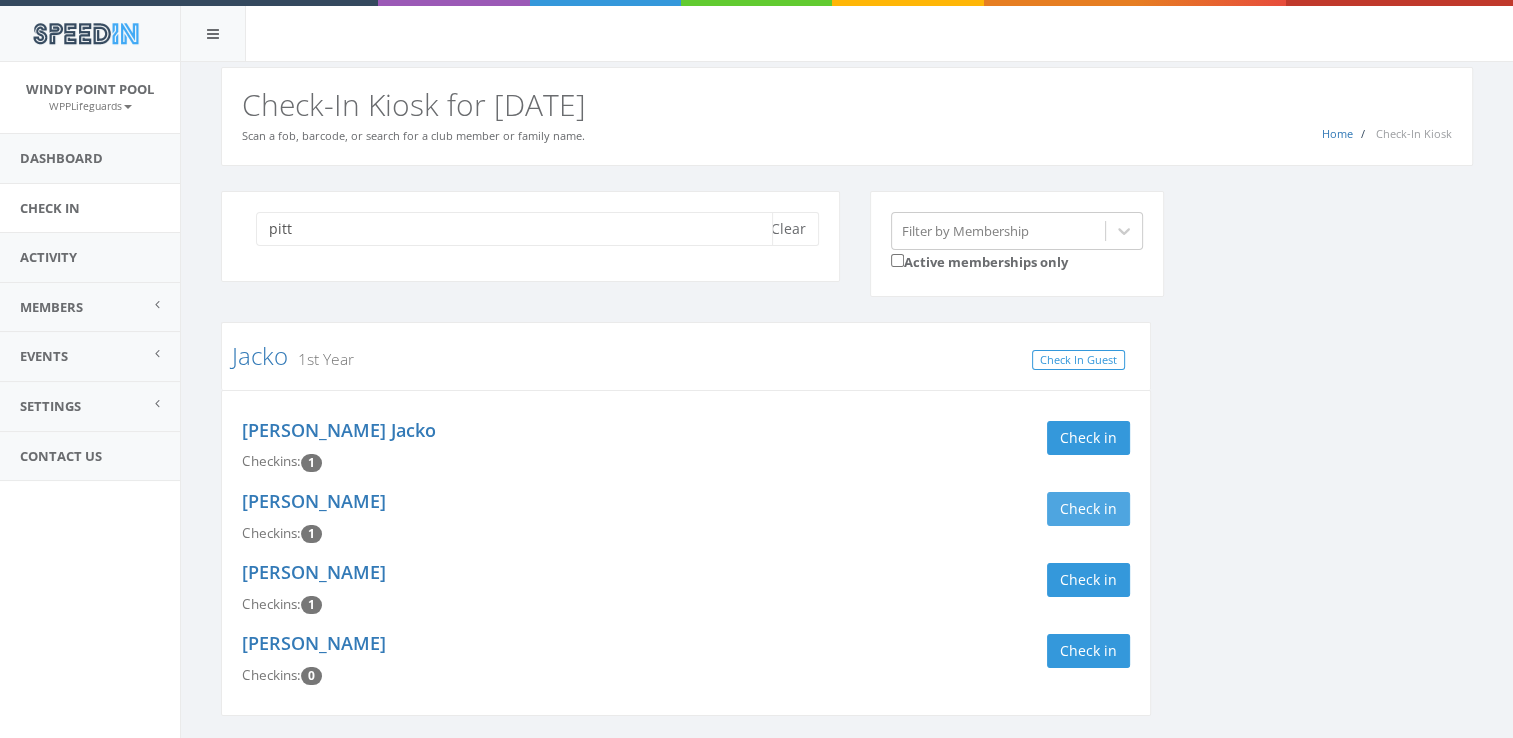 type on "pitt" 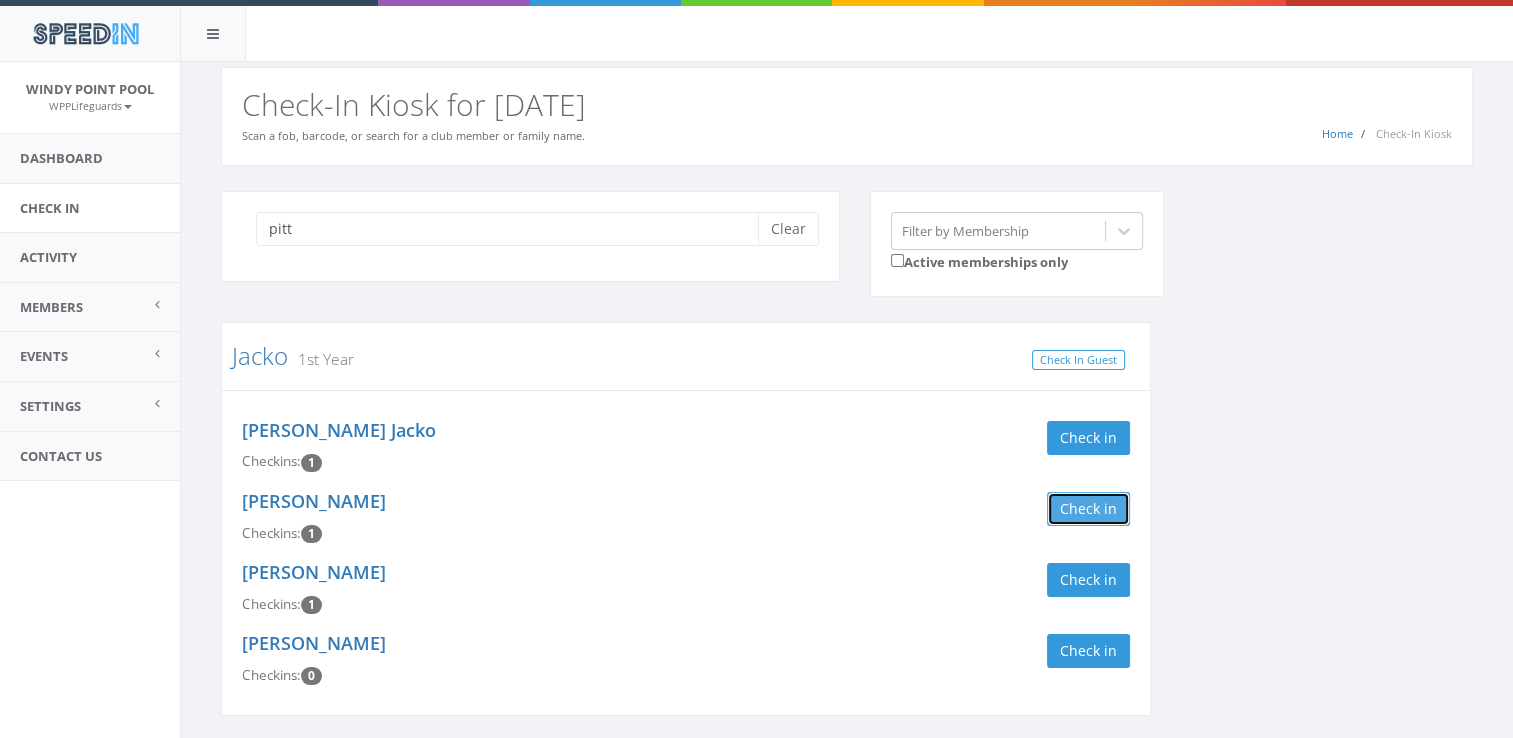 click on "Check in" at bounding box center (1088, 509) 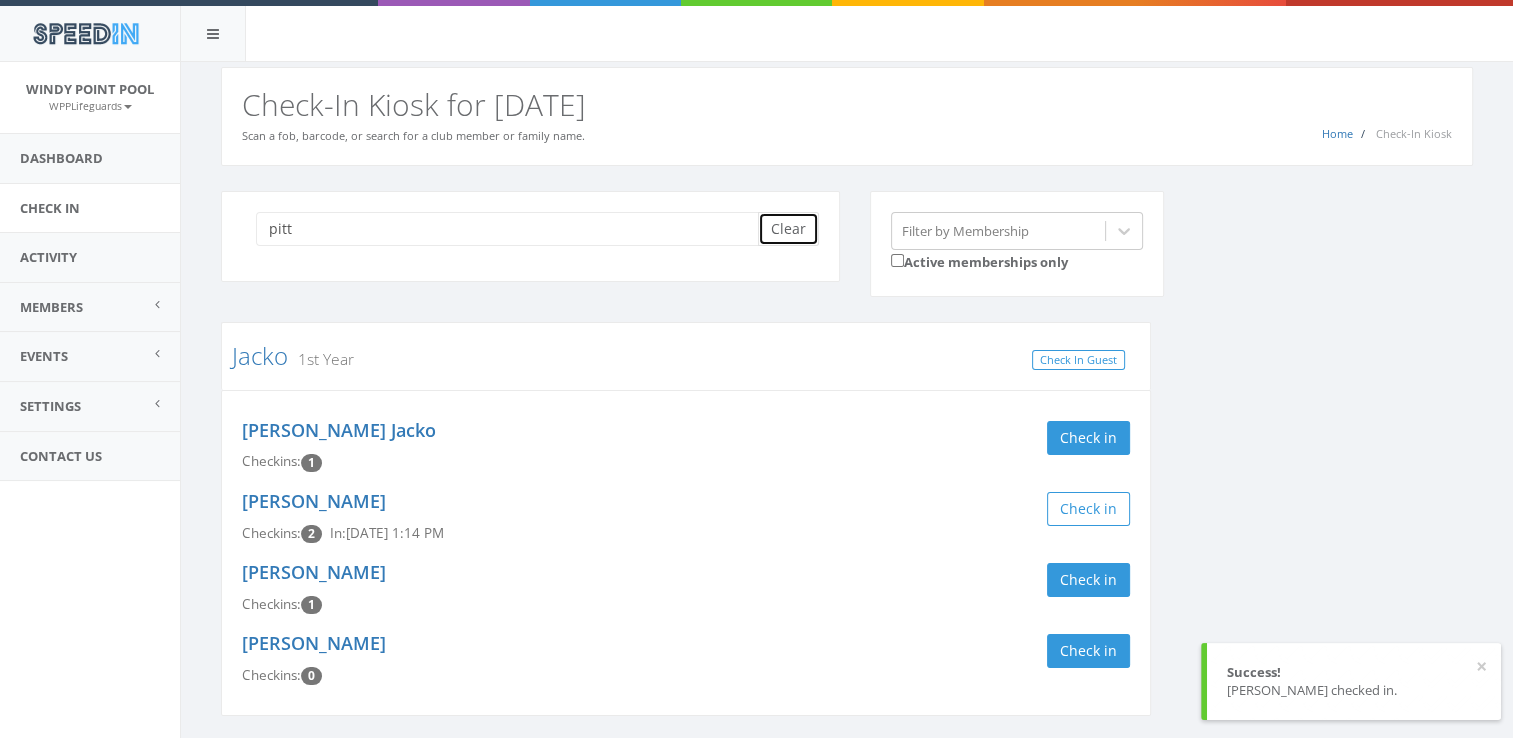 click on "Clear" at bounding box center (788, 229) 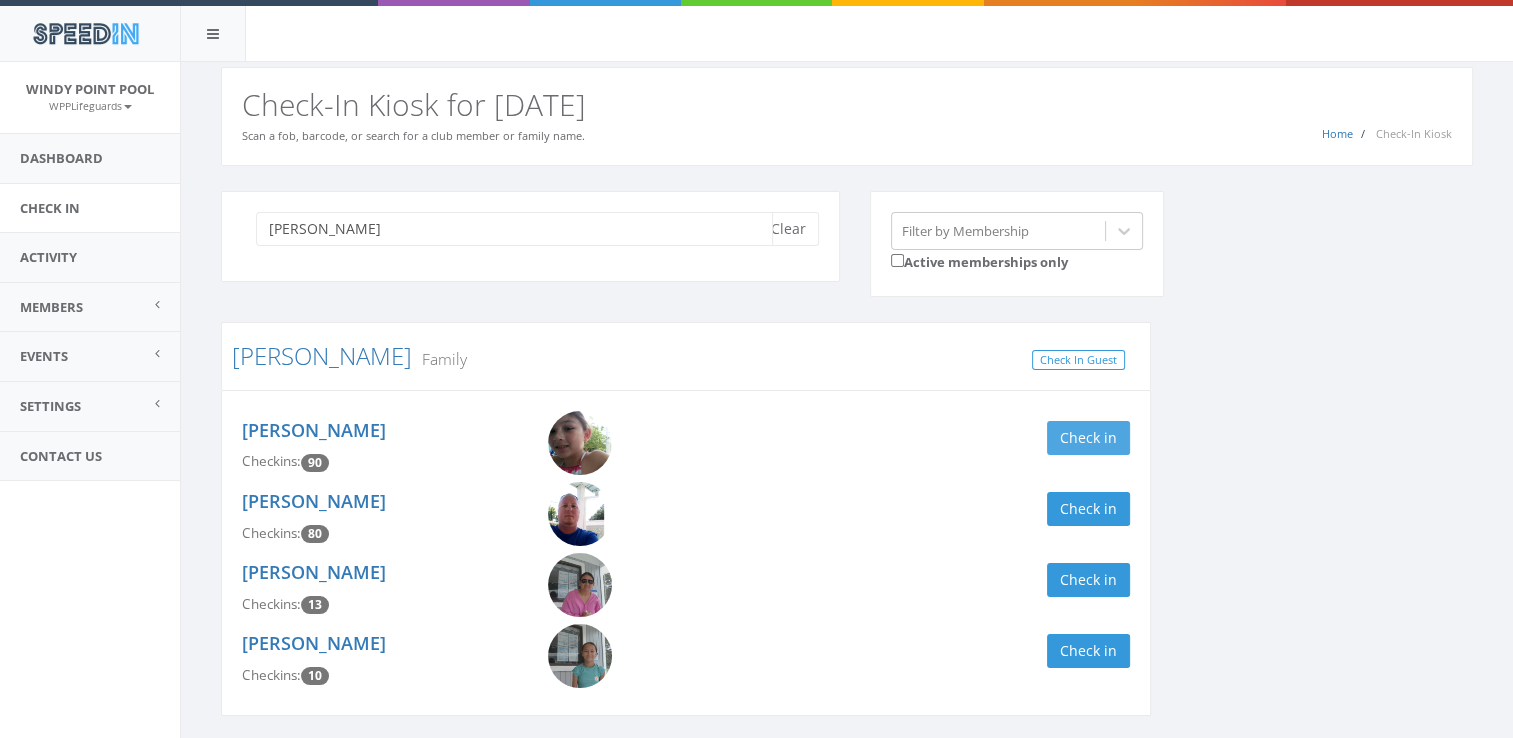type on "[PERSON_NAME]" 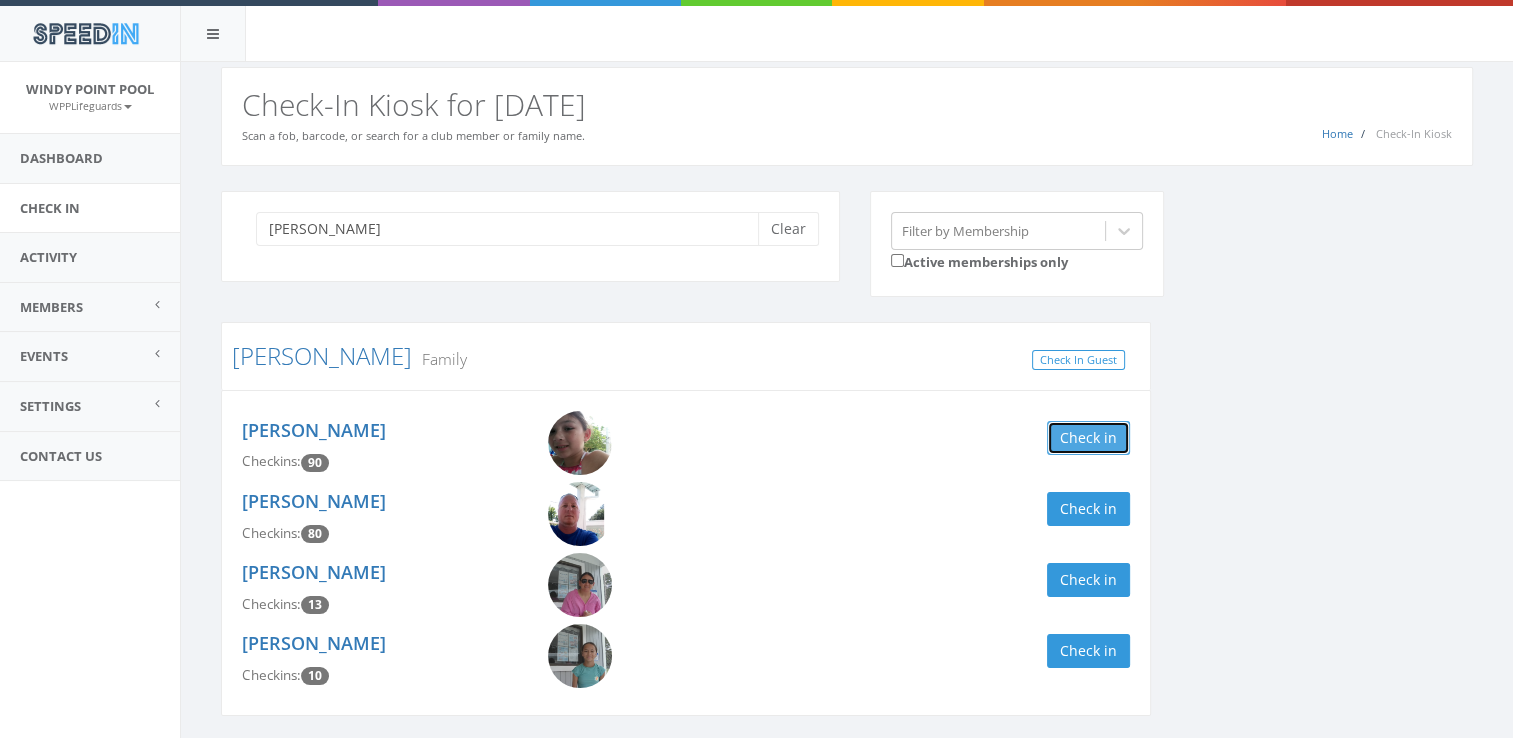 click on "Check in" at bounding box center (1088, 438) 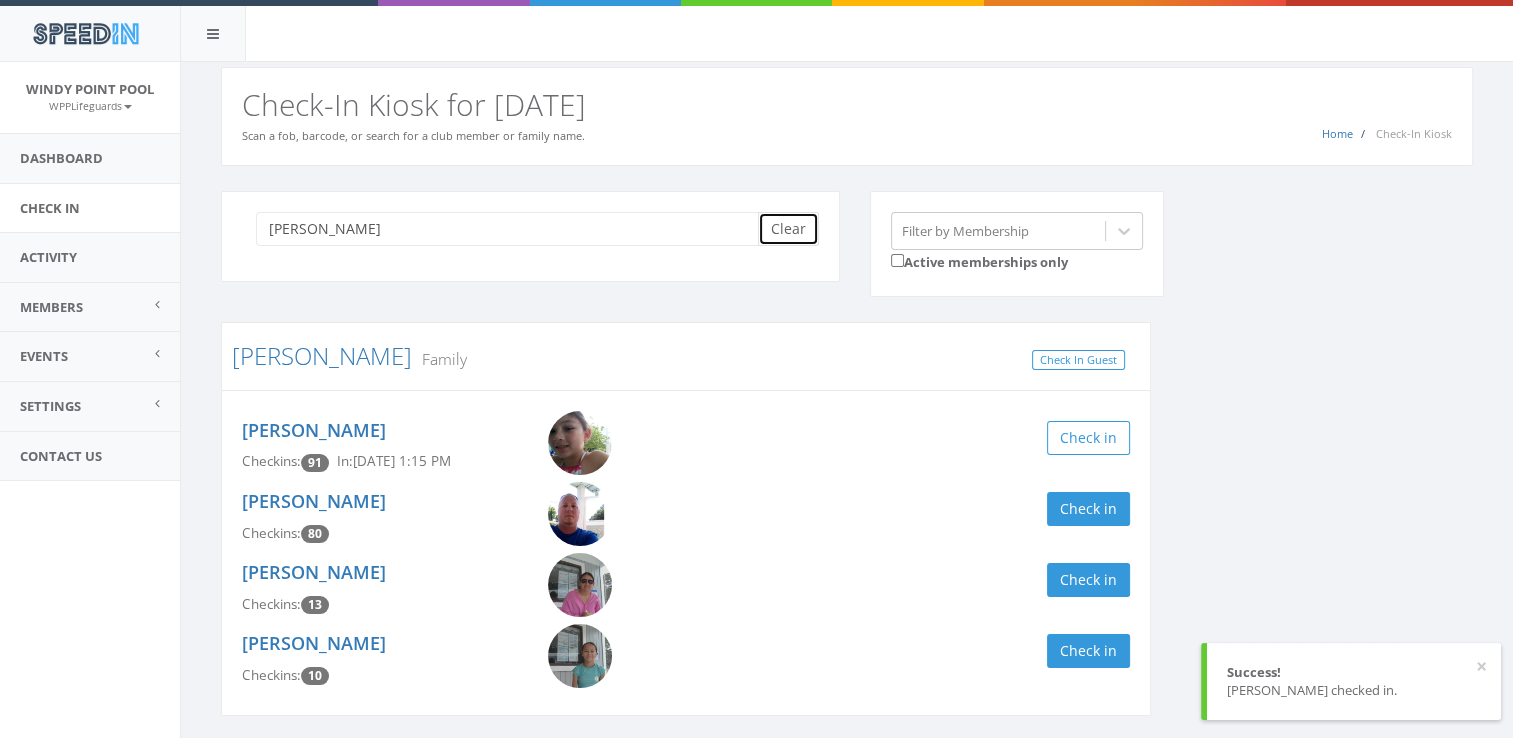 click on "Clear" at bounding box center (788, 229) 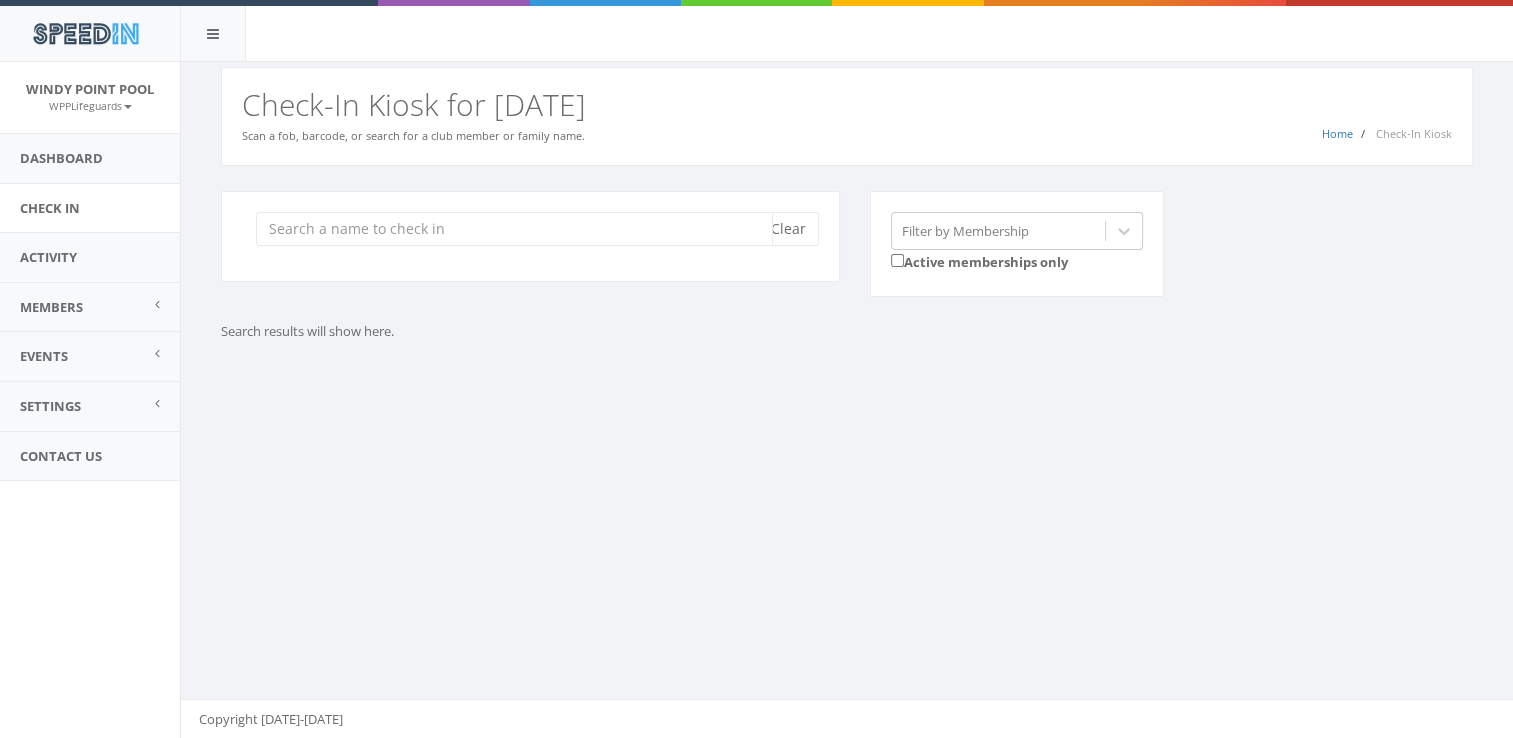 click at bounding box center [514, 229] 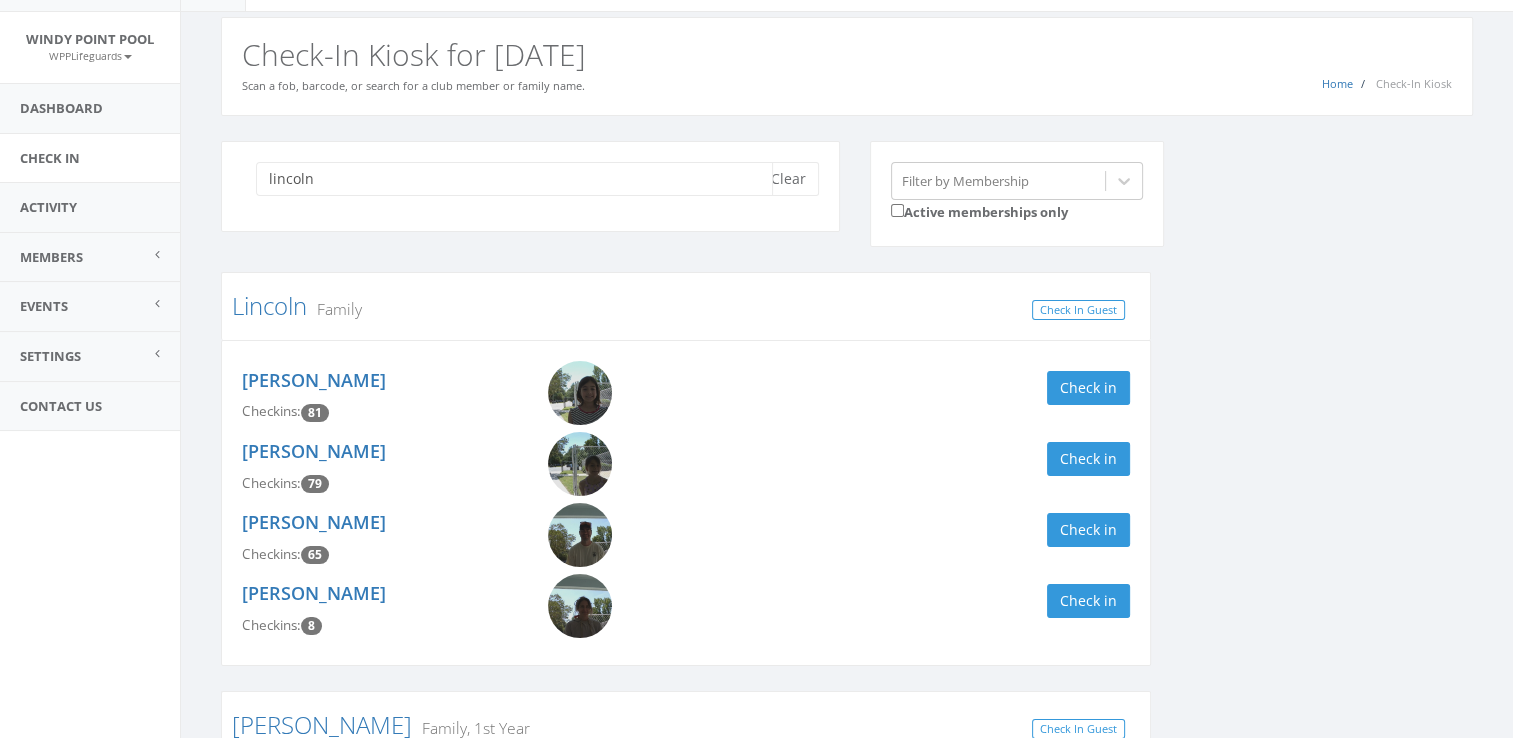 scroll, scrollTop: 60, scrollLeft: 0, axis: vertical 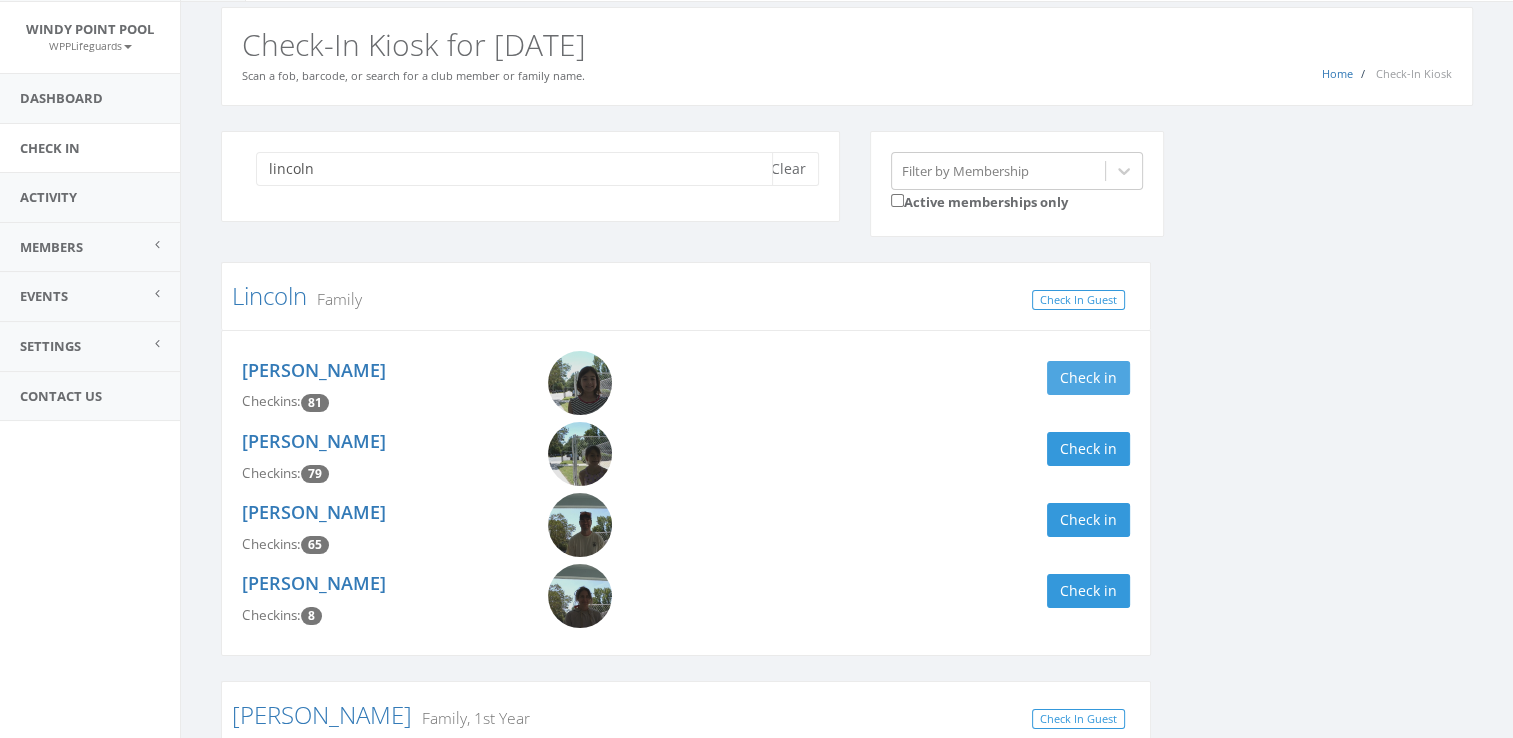 type on "lincoln" 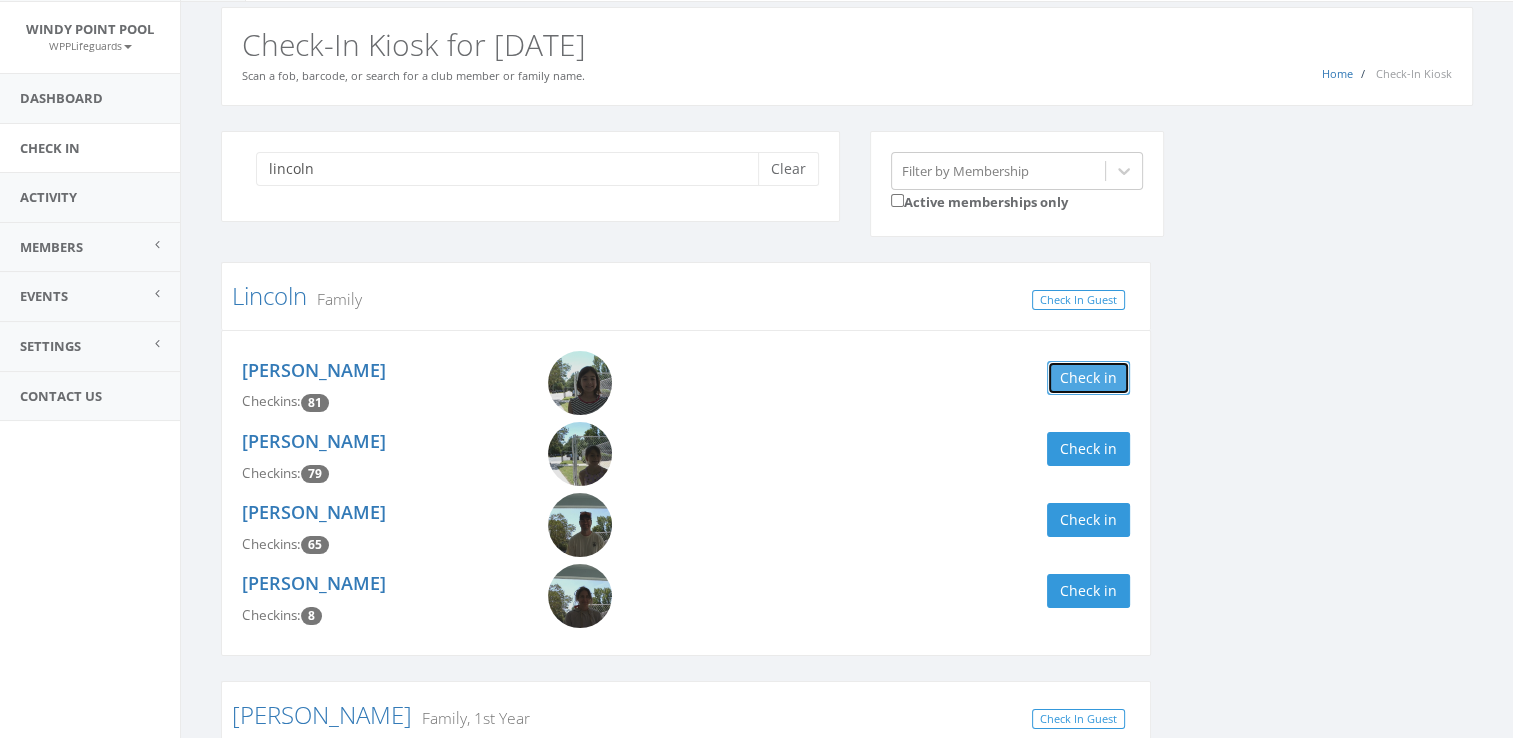 click on "Check in" at bounding box center [1088, 378] 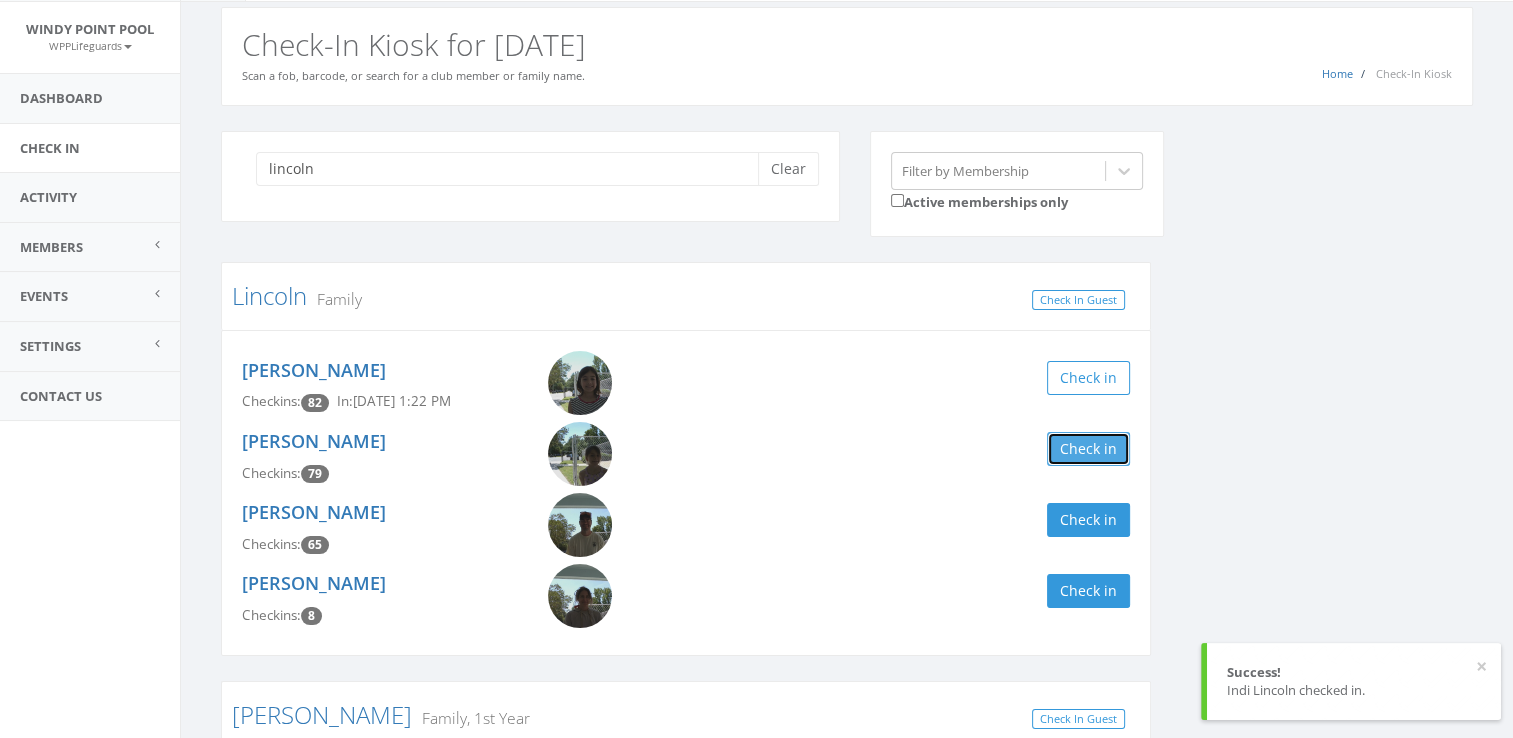 click on "Check in" at bounding box center (1088, 449) 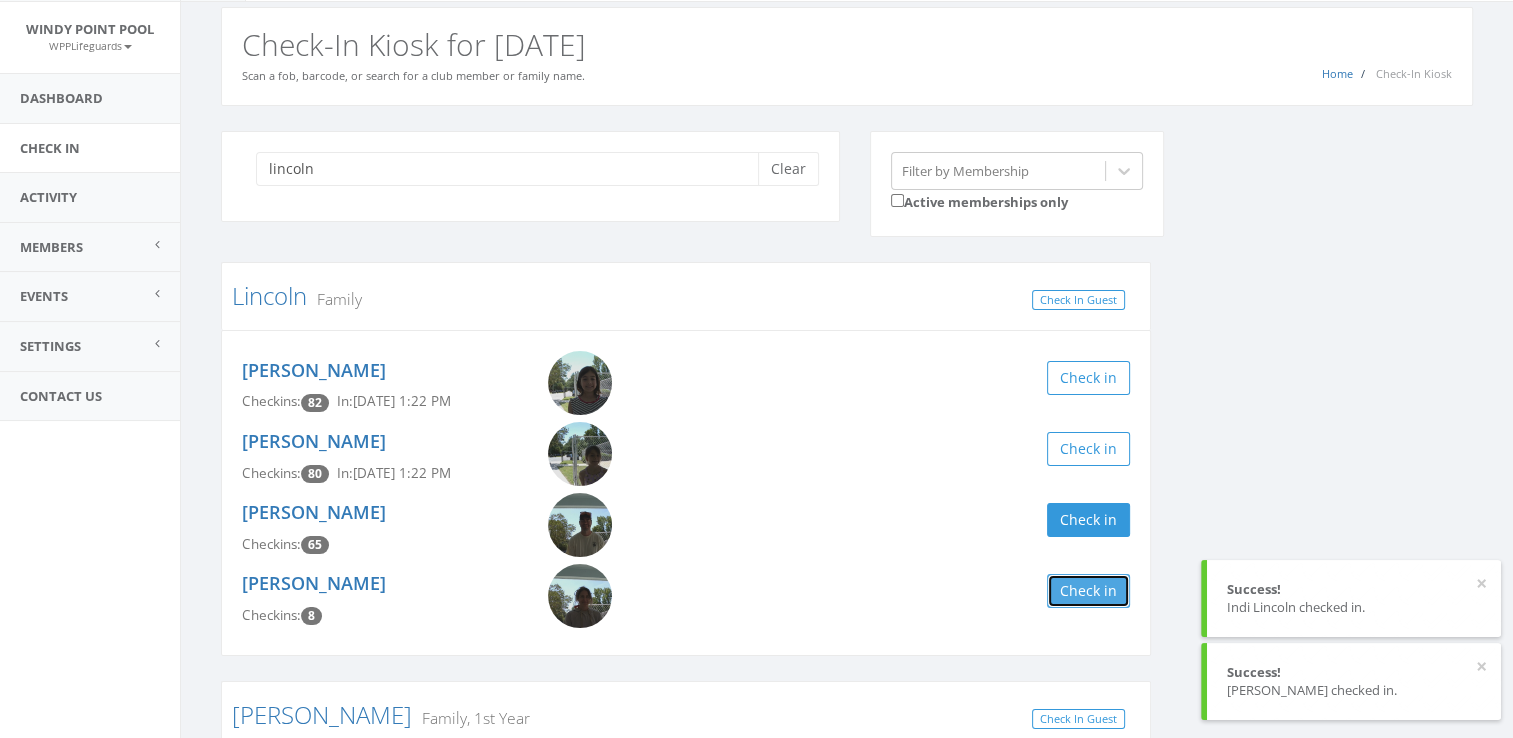 click on "Check in" at bounding box center (1088, 591) 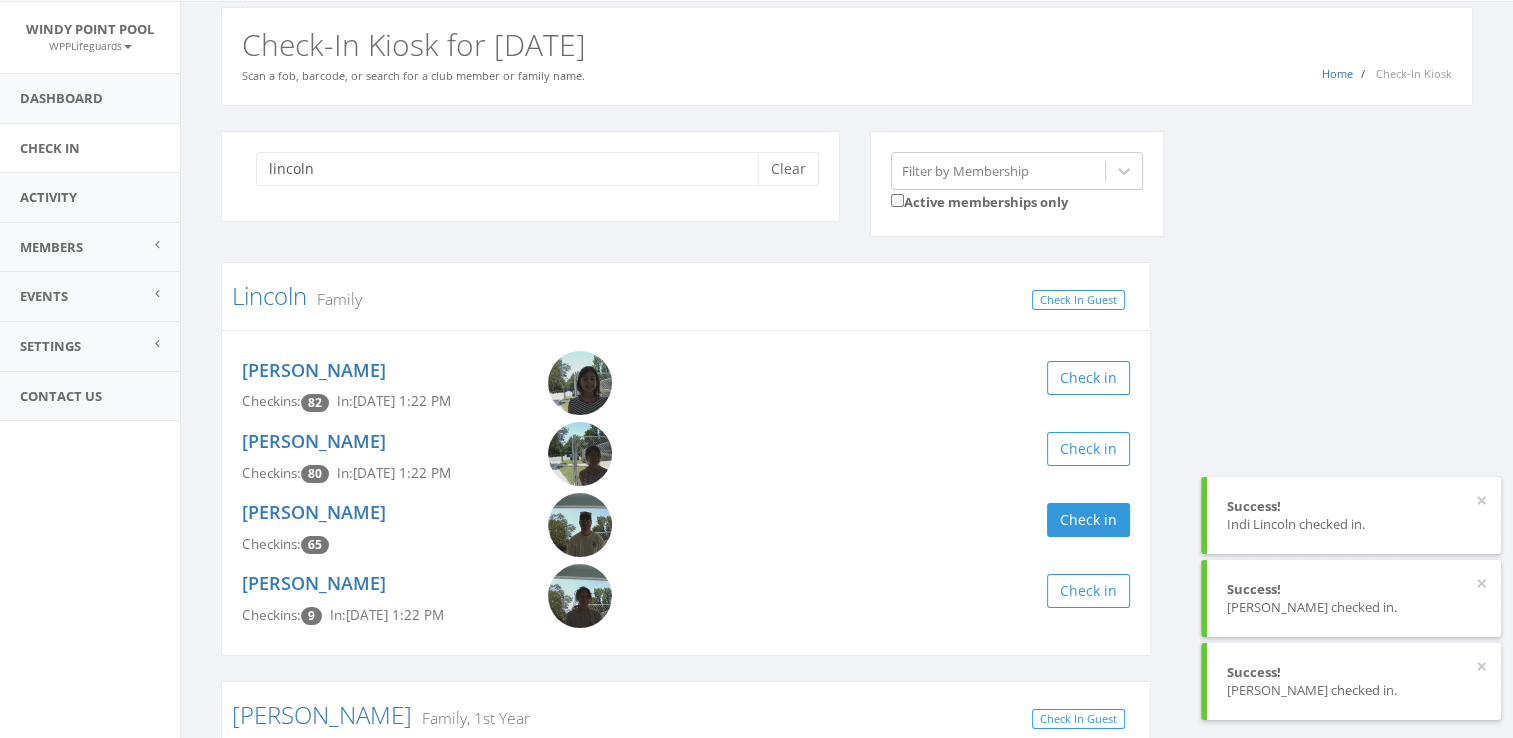 click on "lincoln Clear Filter by Membership  Active memberships only Lincoln Family Check In Guest Indi Lincoln Checkins:  82 In:  [DATE] 1:22 PM Check in [PERSON_NAME] Checkins:  80 In:  [DATE] 1:22 PM Check in [GEOGRAPHIC_DATA][PERSON_NAME] Checkins:  65 Check in [PERSON_NAME] Checkins:  9 In:  [DATE] 1:22 PM Check in [PERSON_NAME] Family, 1st Year Check In Guest [PERSON_NAME] Checkins:  8 Check in [PERSON_NAME] Checkins:  8 Check in [PERSON_NAME] Checkins:  8 Check in [PERSON_NAME] Checkins:  5 Check in [PERSON_NAME] Checkins:  2 Check in Lincoln Parrish Checkins:  1 Check in" at bounding box center [847, 687] 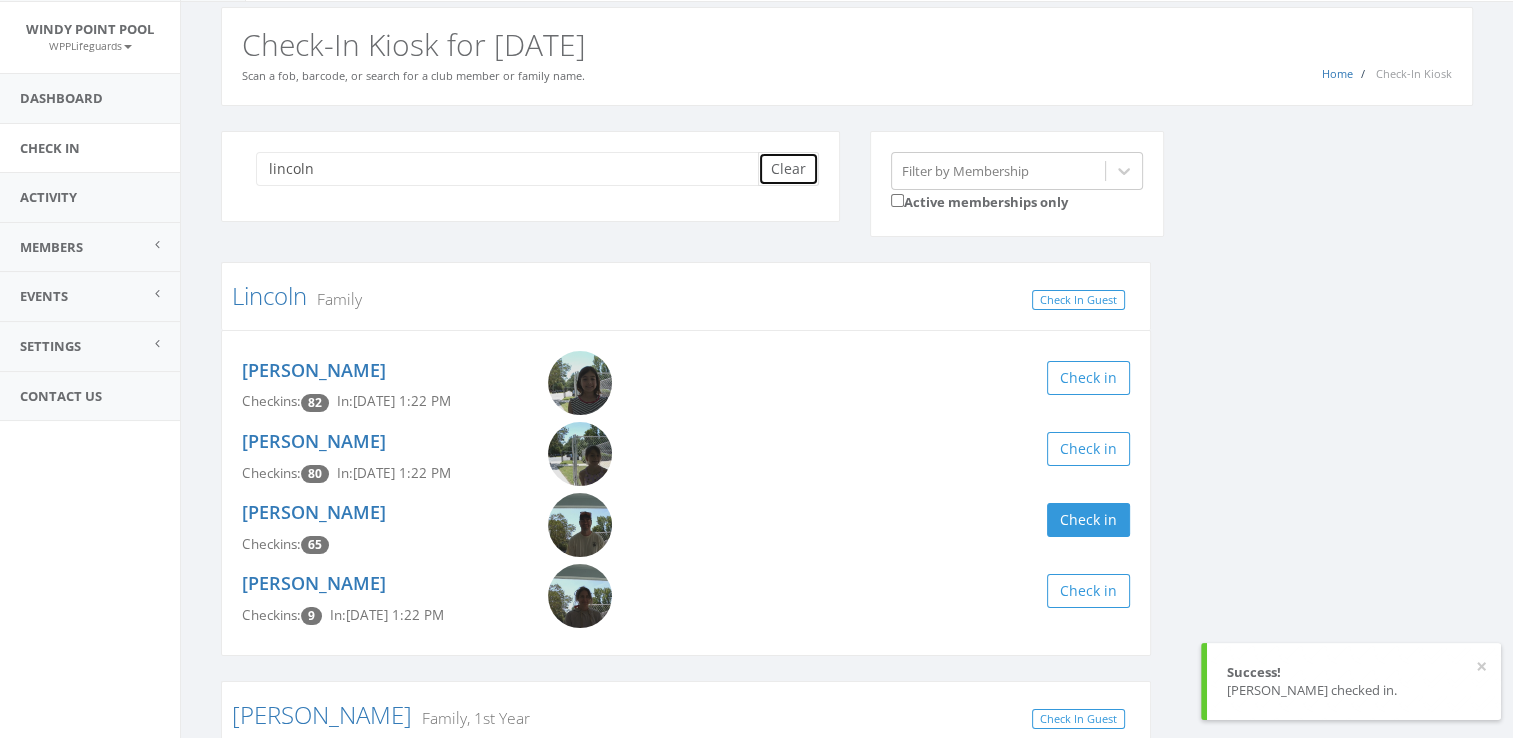 click on "Clear" at bounding box center (788, 169) 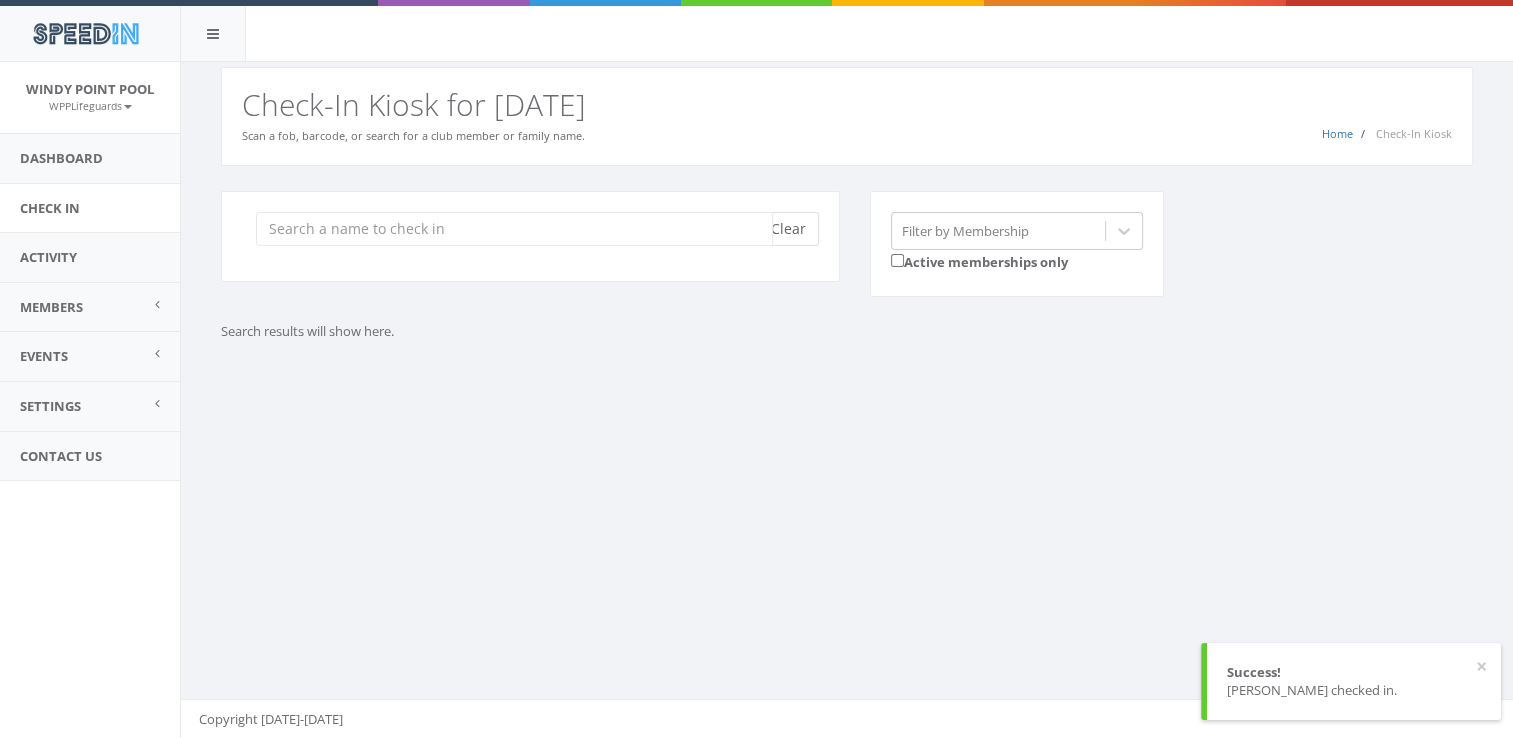 scroll, scrollTop: 0, scrollLeft: 0, axis: both 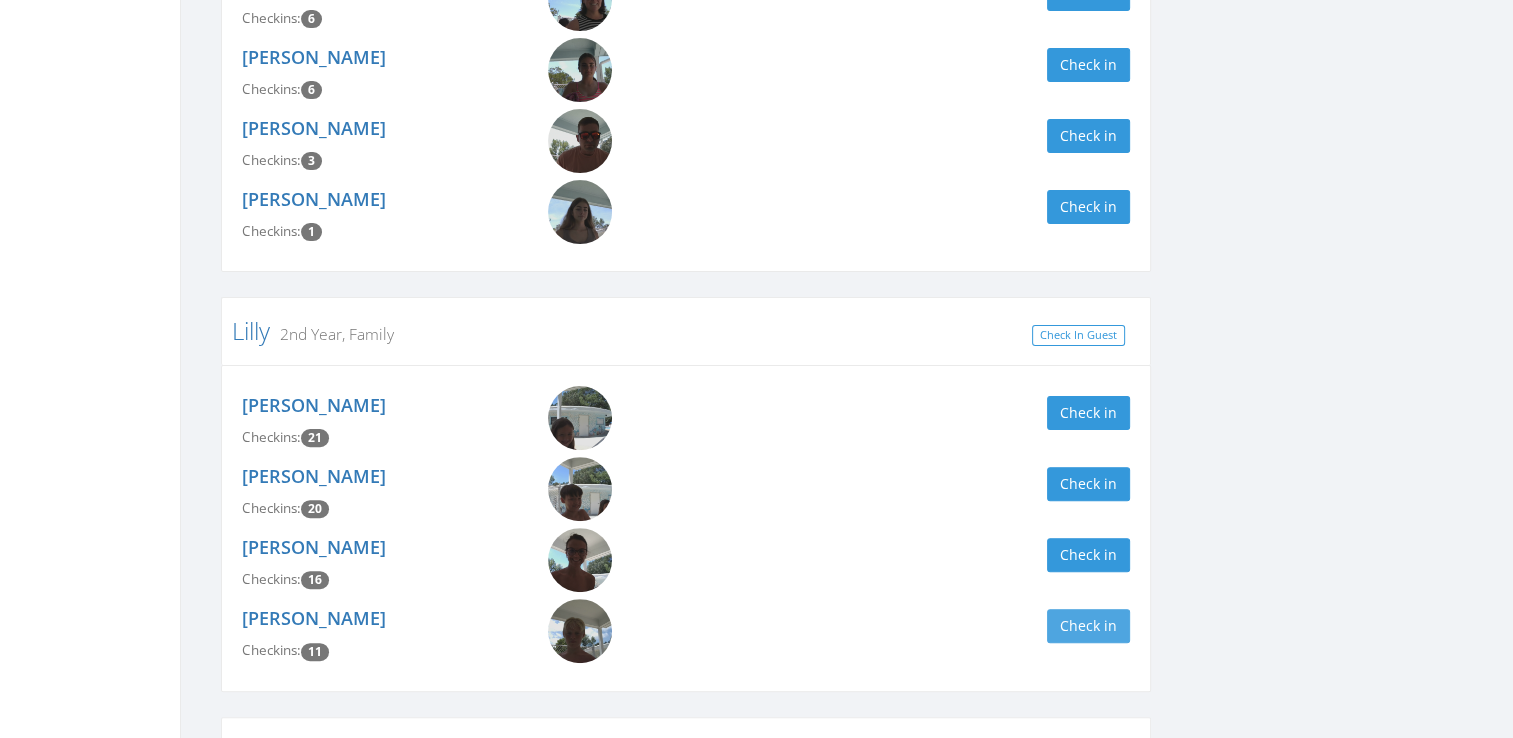 type on "lilly" 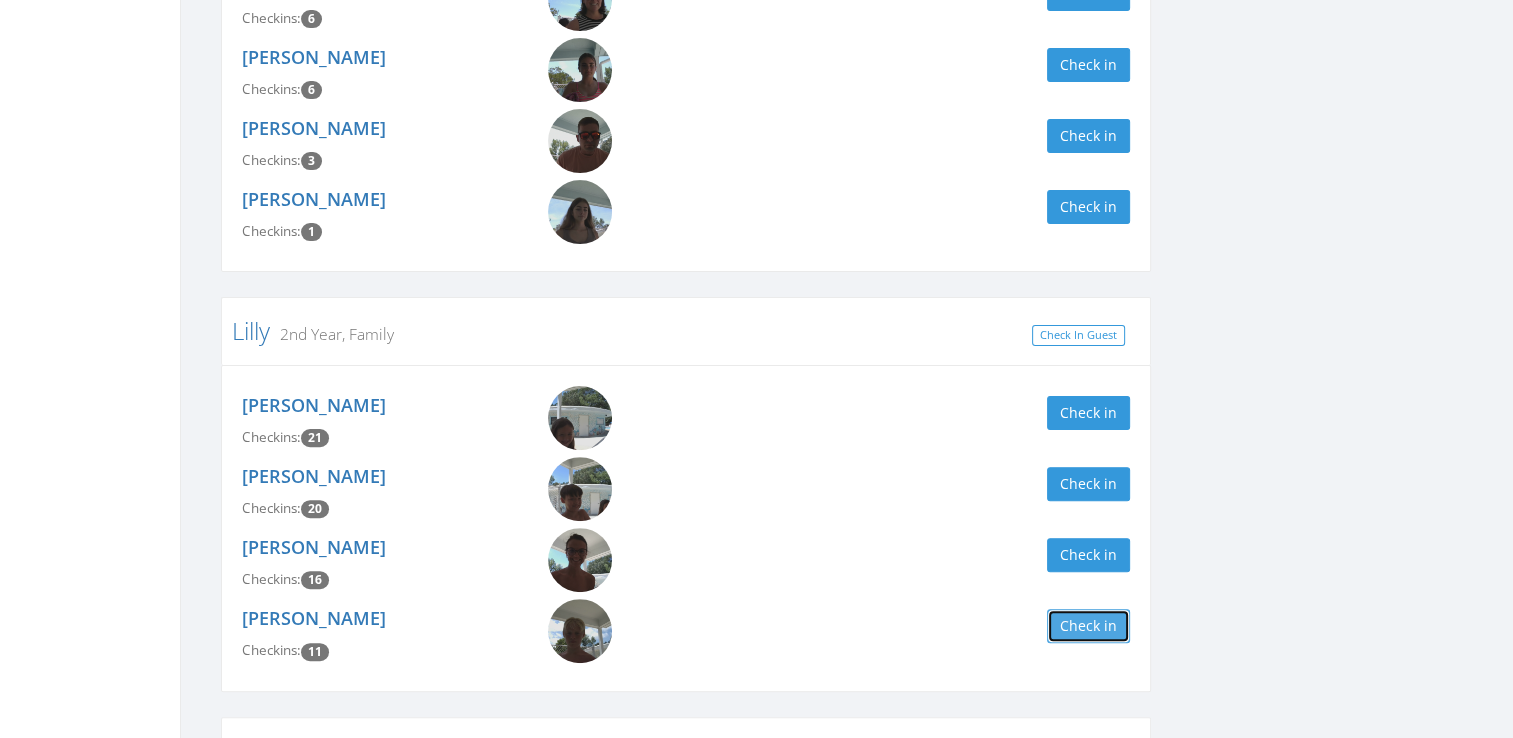 click on "Check in" at bounding box center [1088, 626] 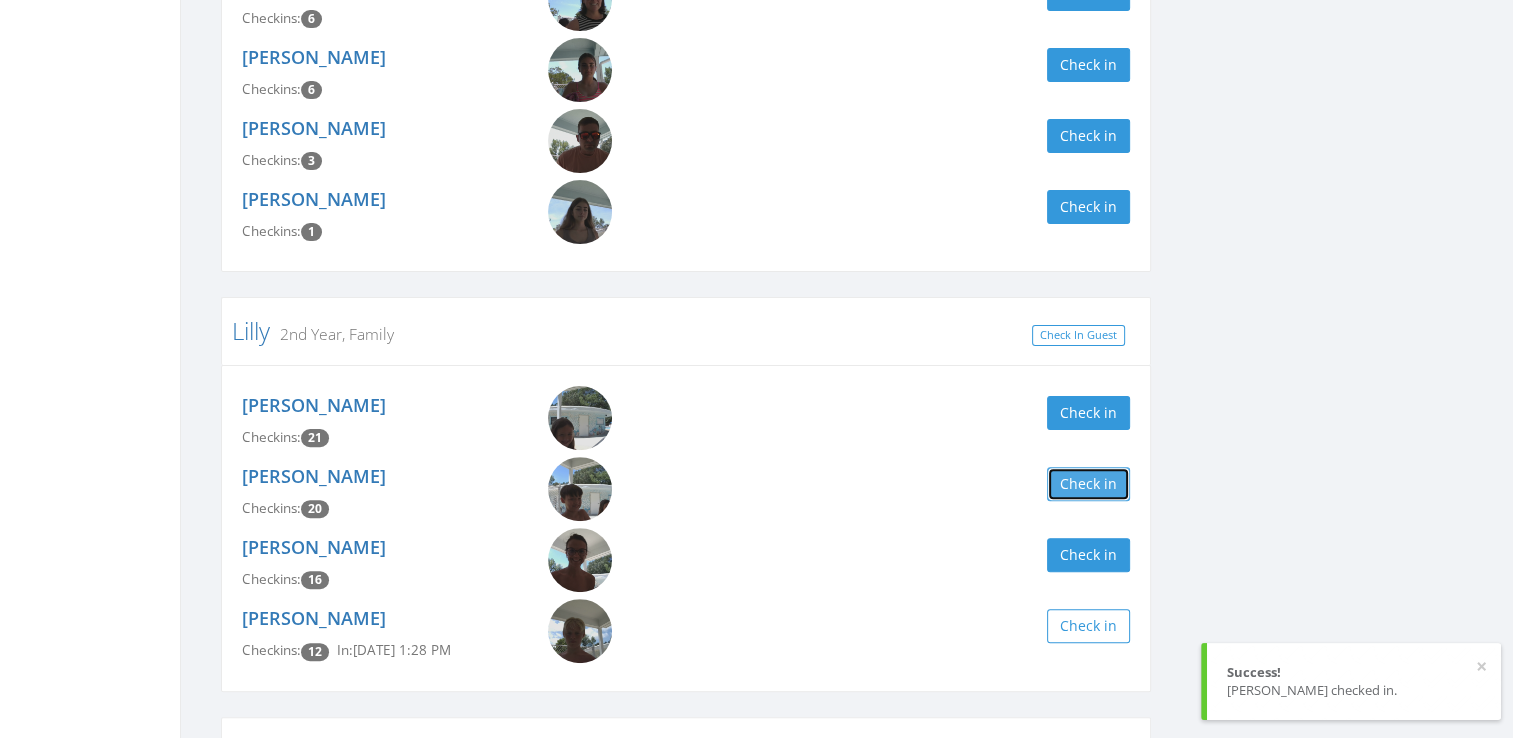 click on "Check in" at bounding box center (1088, 484) 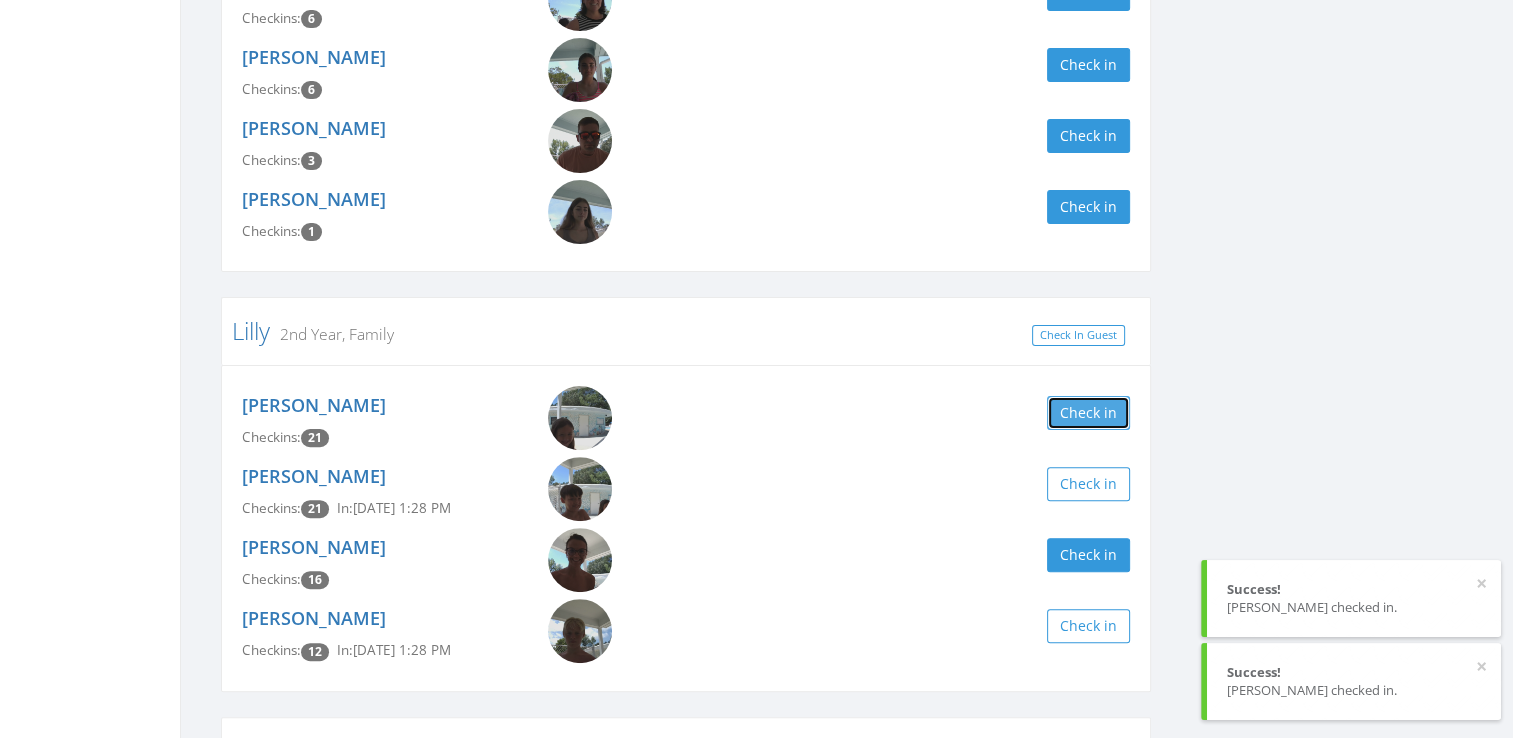 click on "Check in" at bounding box center (1088, 413) 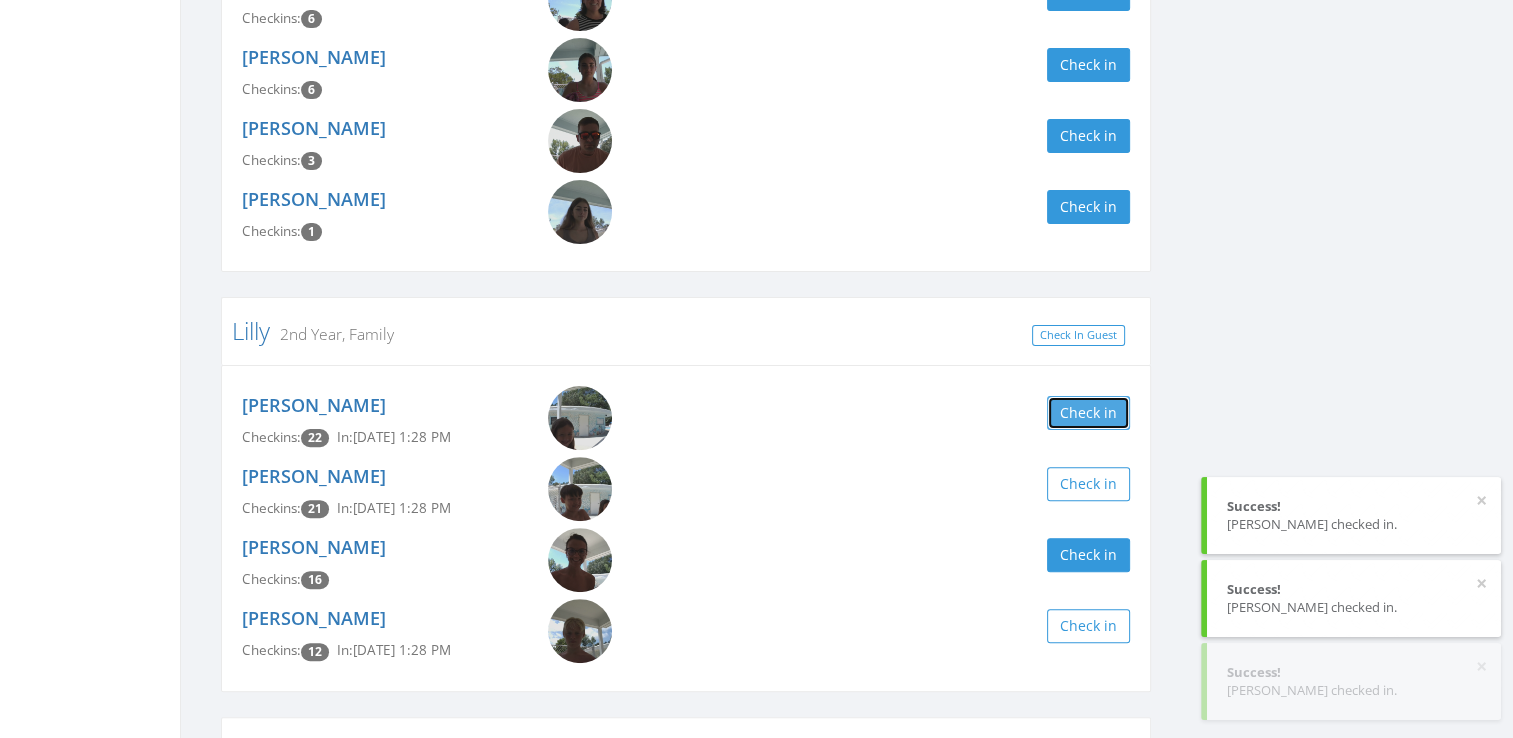 scroll, scrollTop: 0, scrollLeft: 0, axis: both 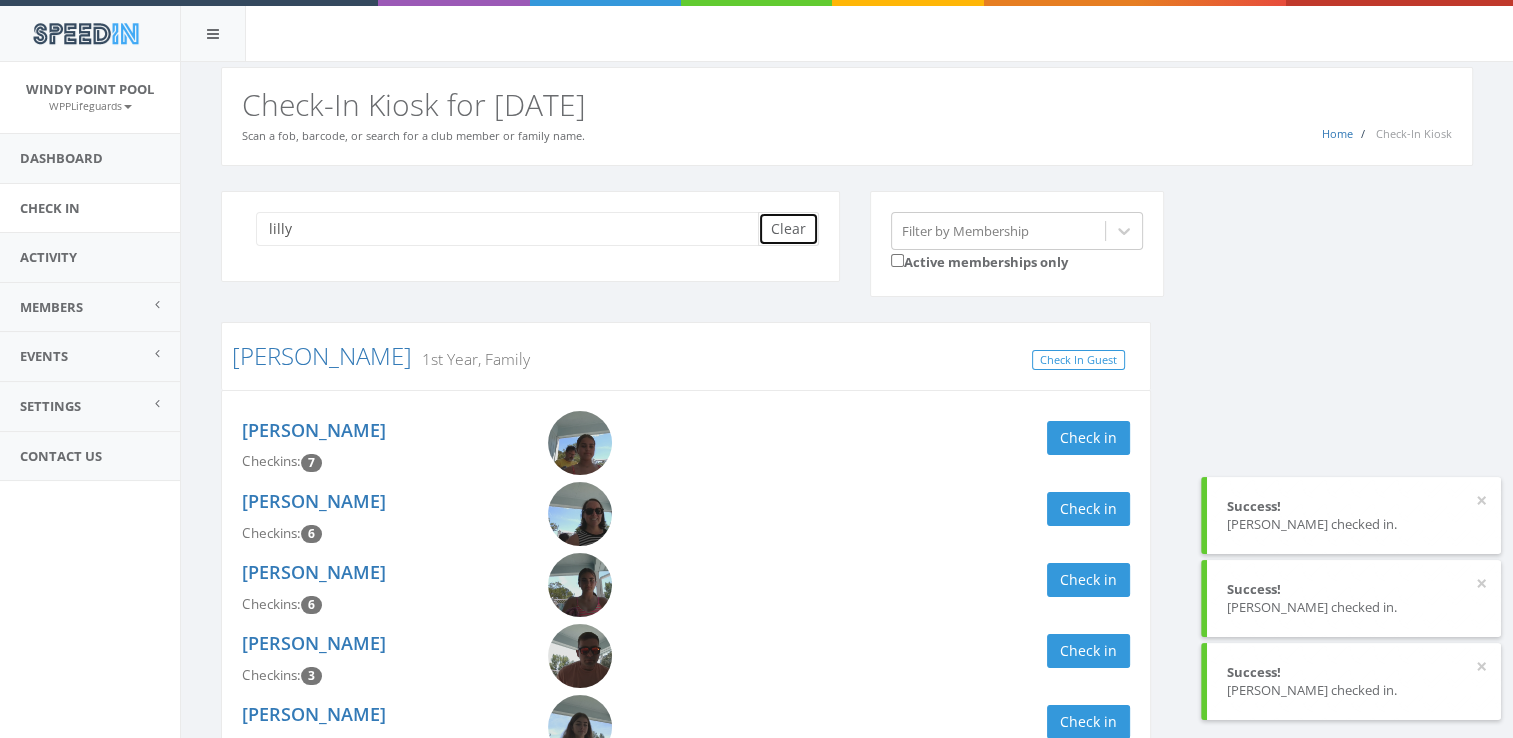 click on "Clear" at bounding box center [788, 229] 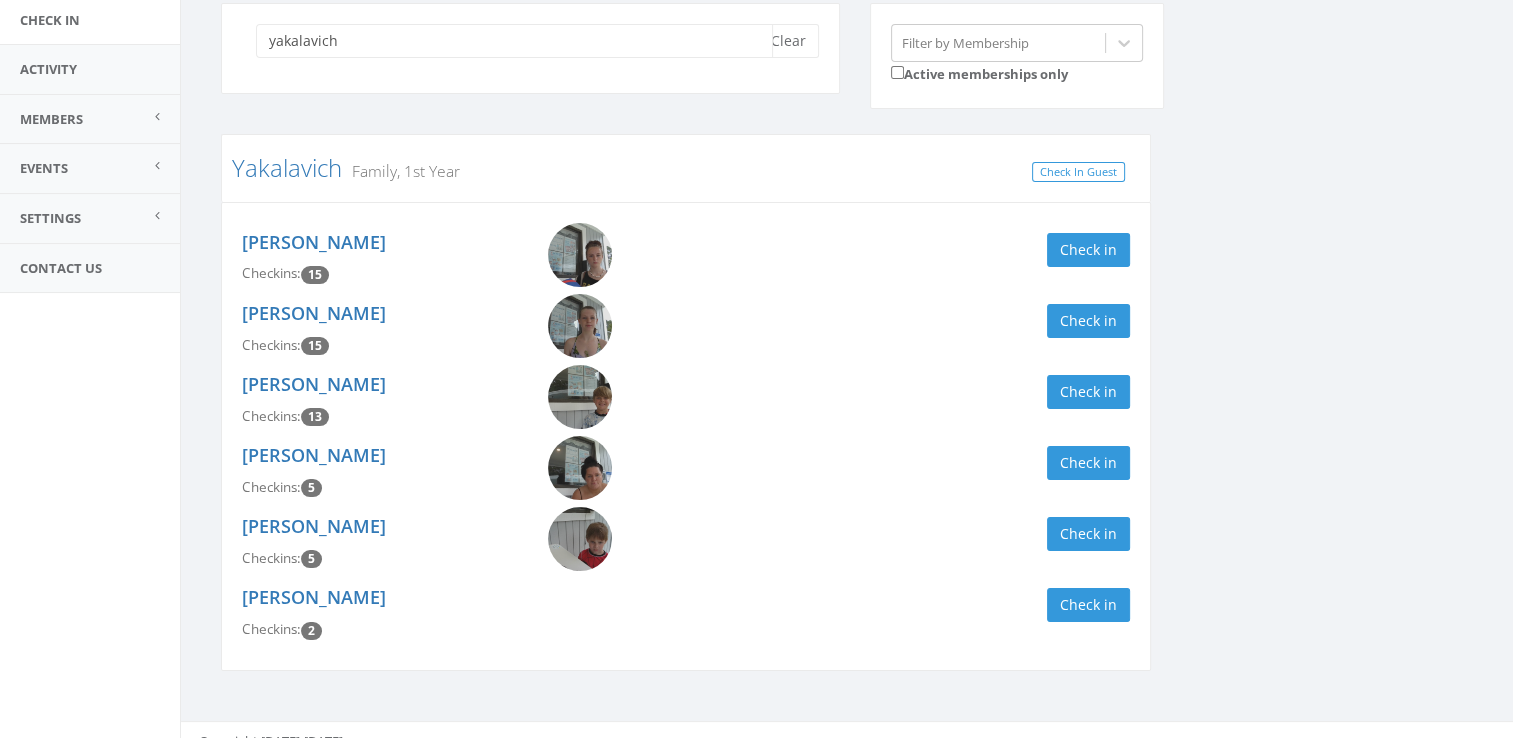 scroll, scrollTop: 192, scrollLeft: 0, axis: vertical 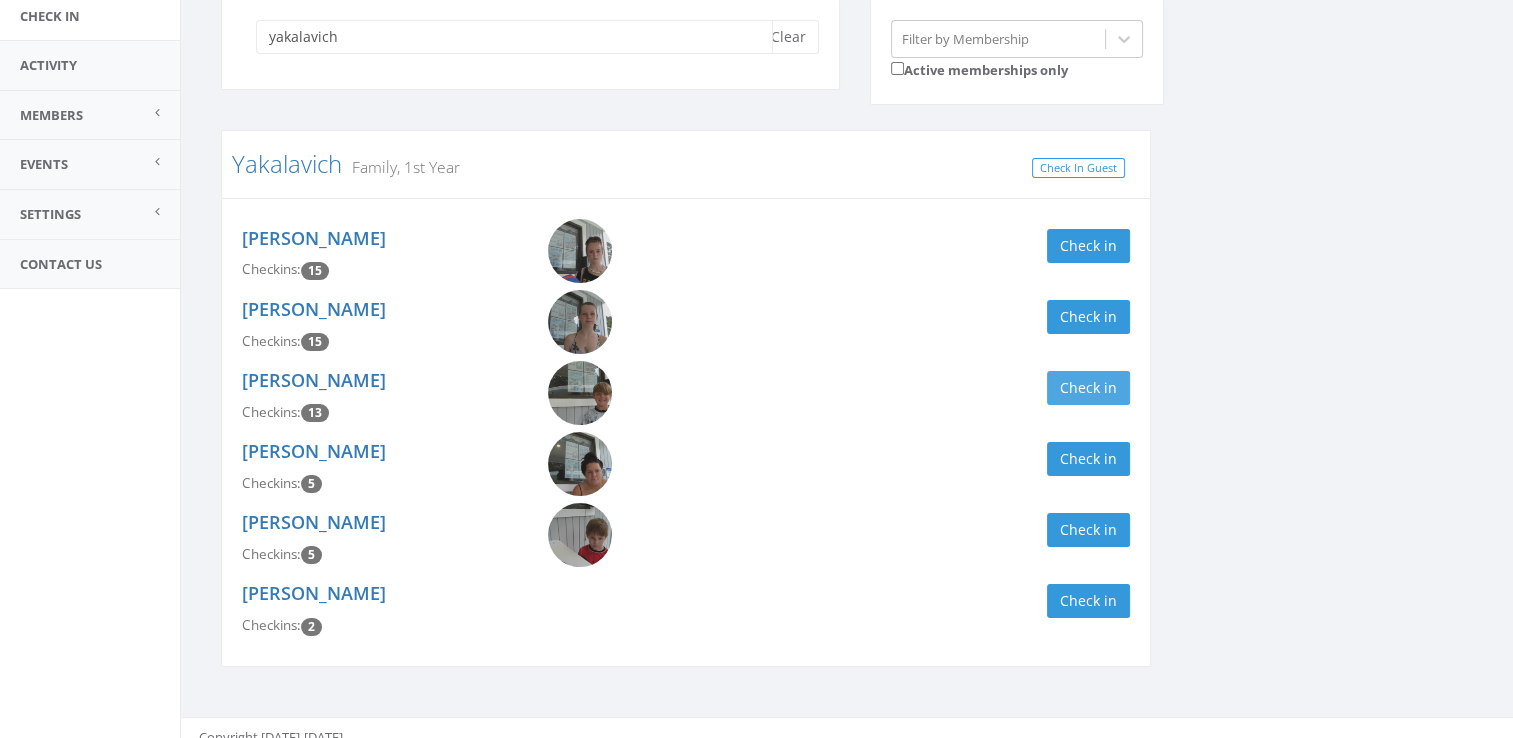 type on "yakalavich" 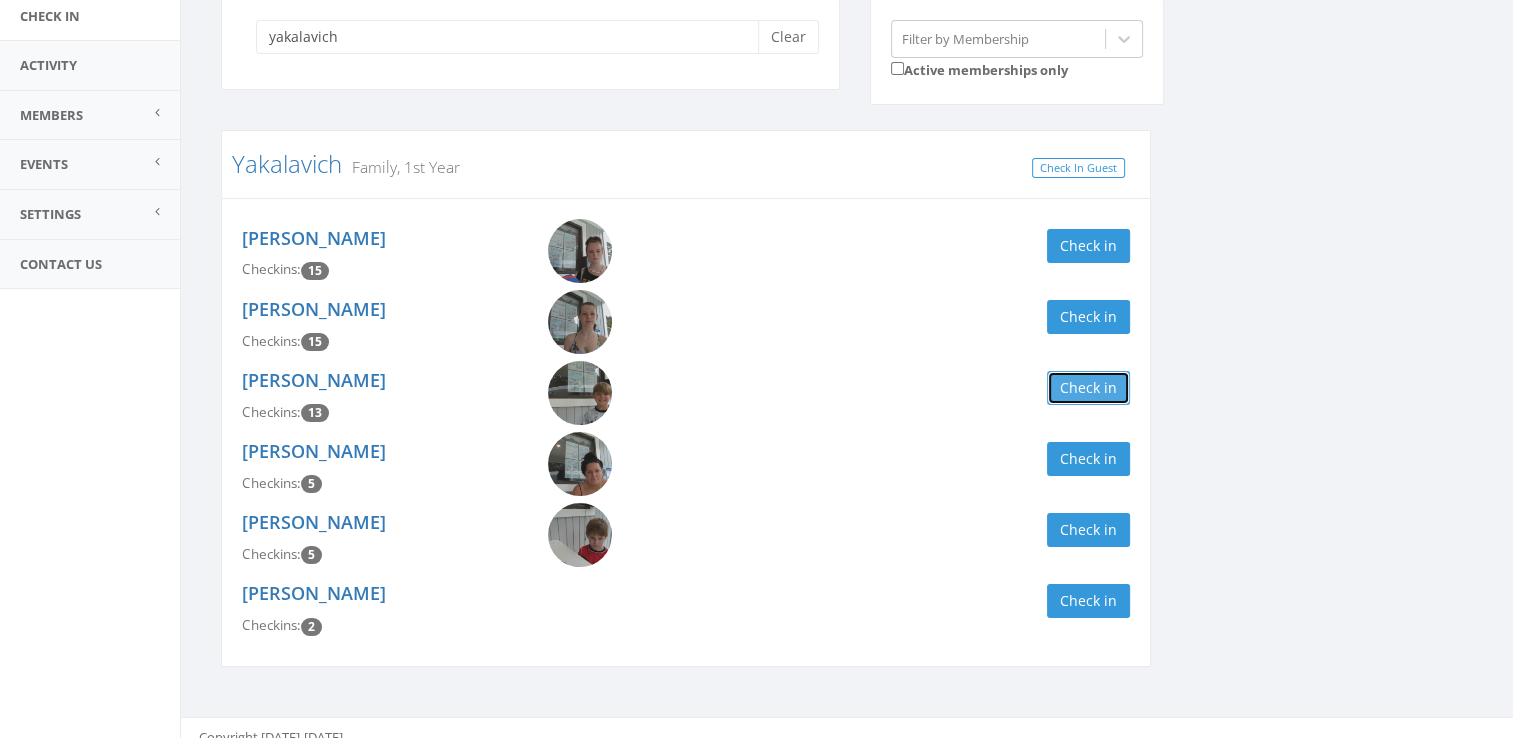 click on "Check in" at bounding box center [1088, 388] 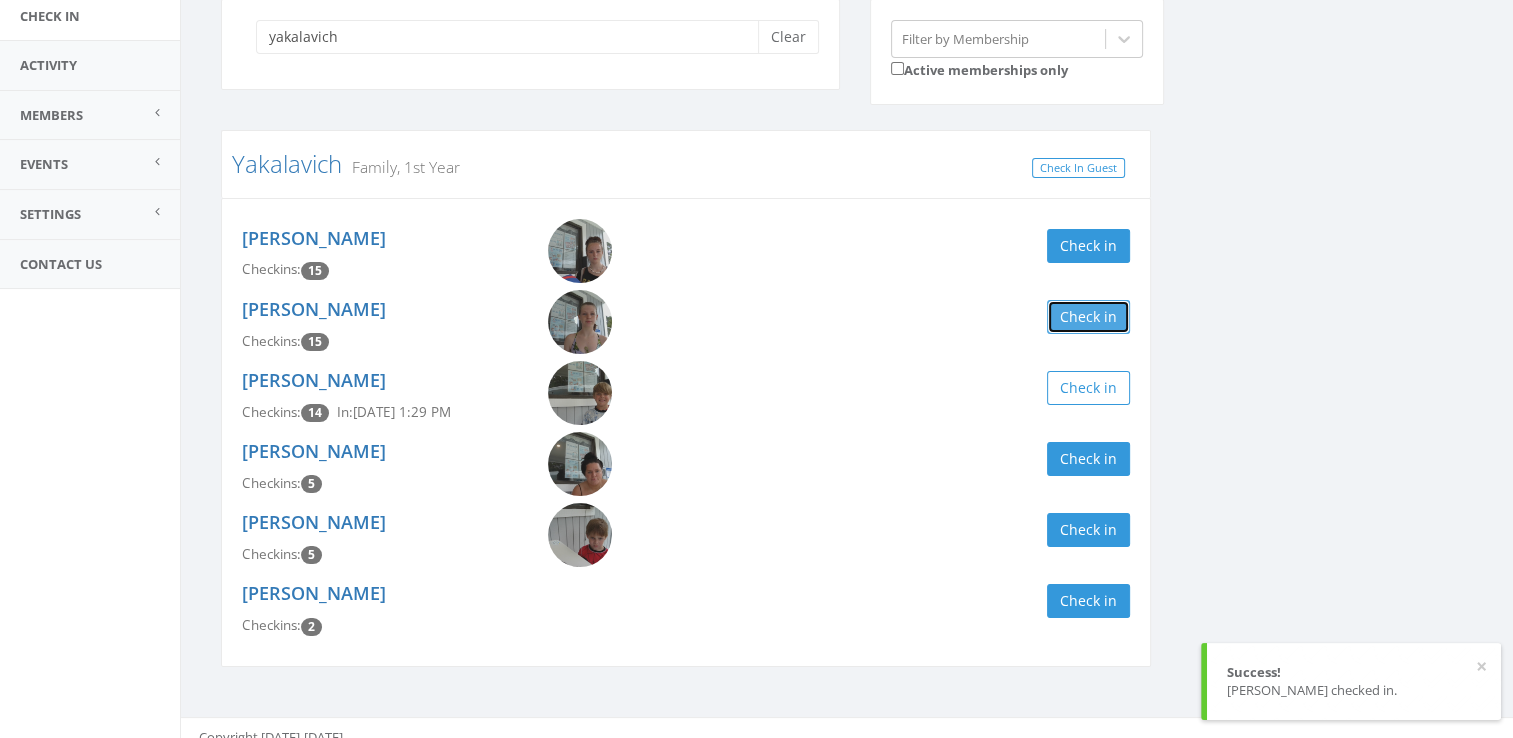 click on "Check in" at bounding box center [1088, 317] 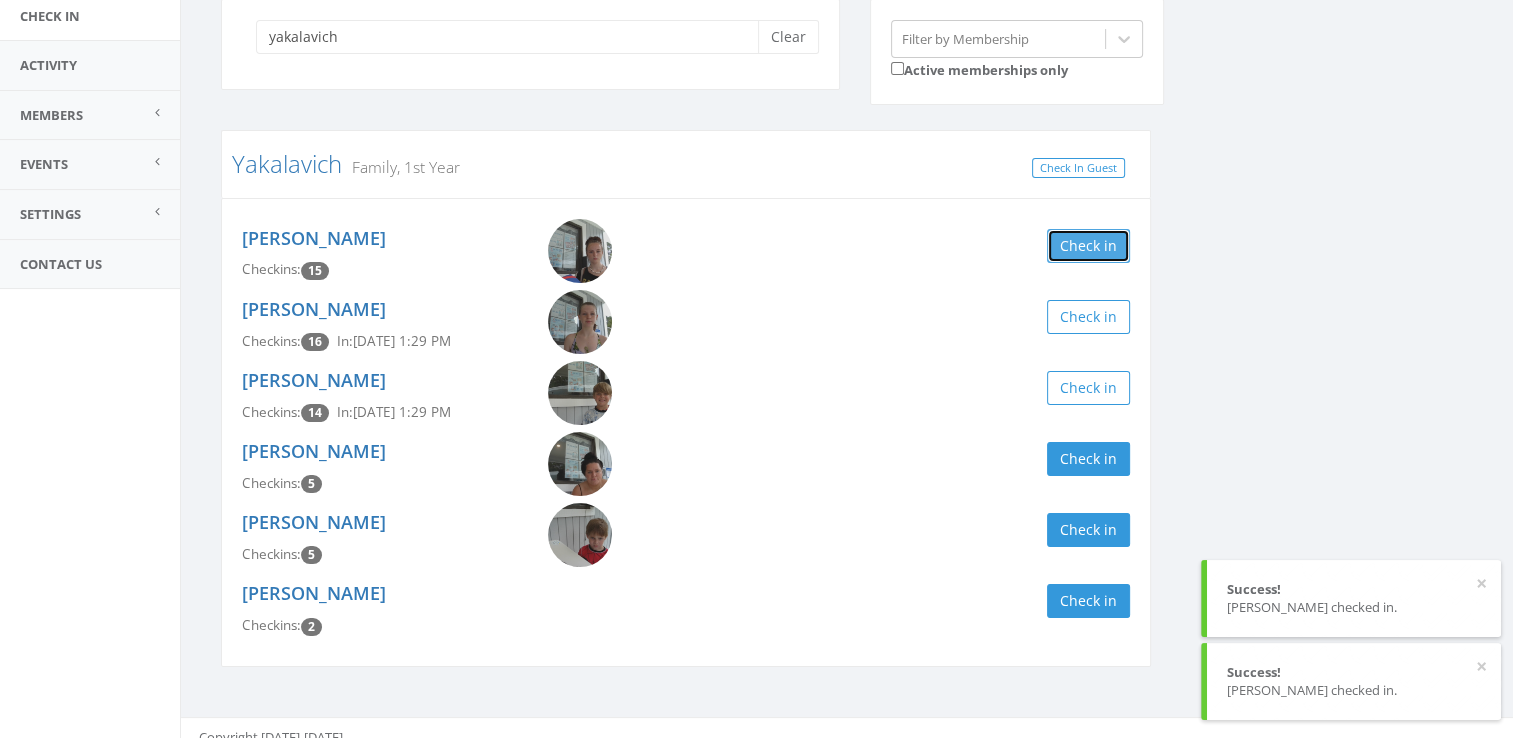 click on "Check in" at bounding box center [1088, 246] 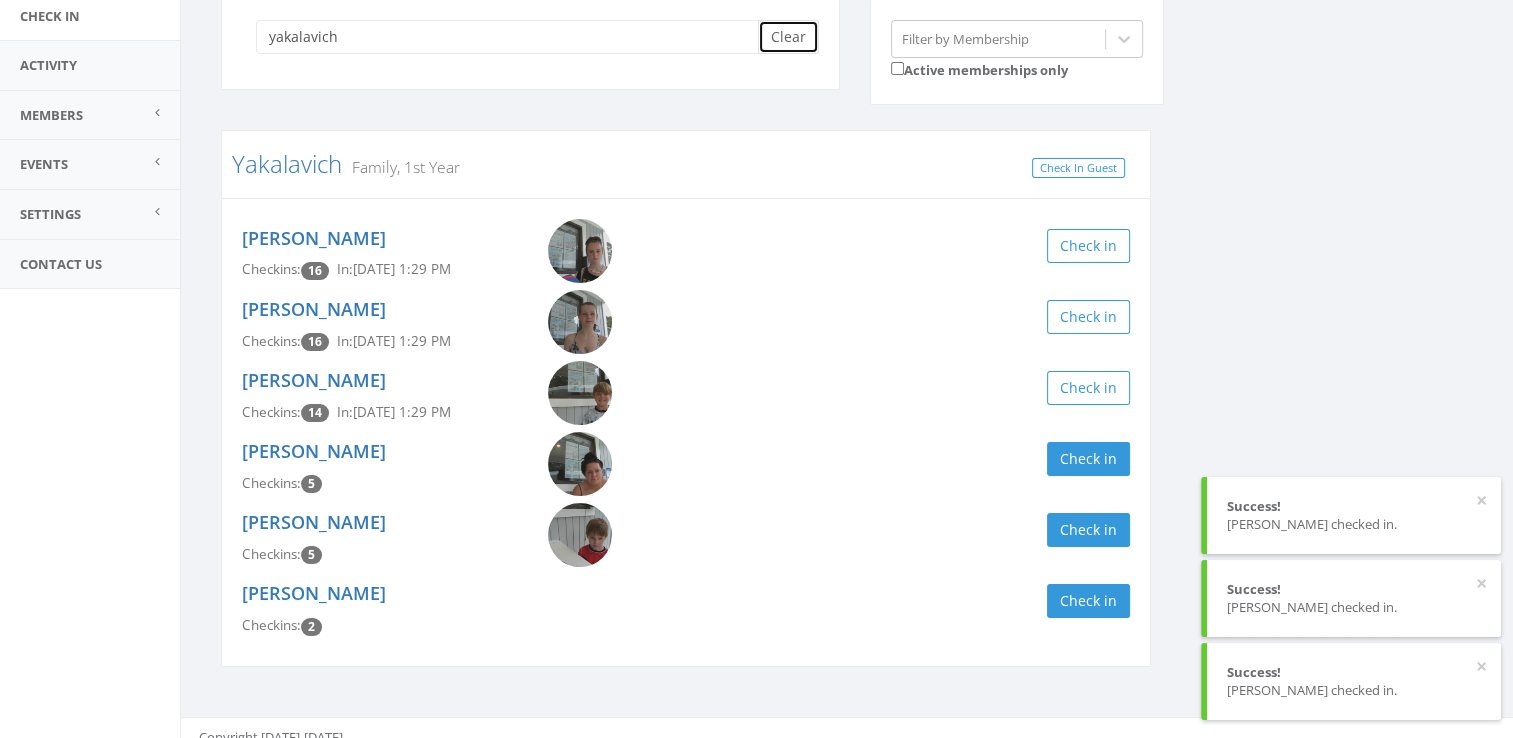 click on "Clear" at bounding box center (788, 37) 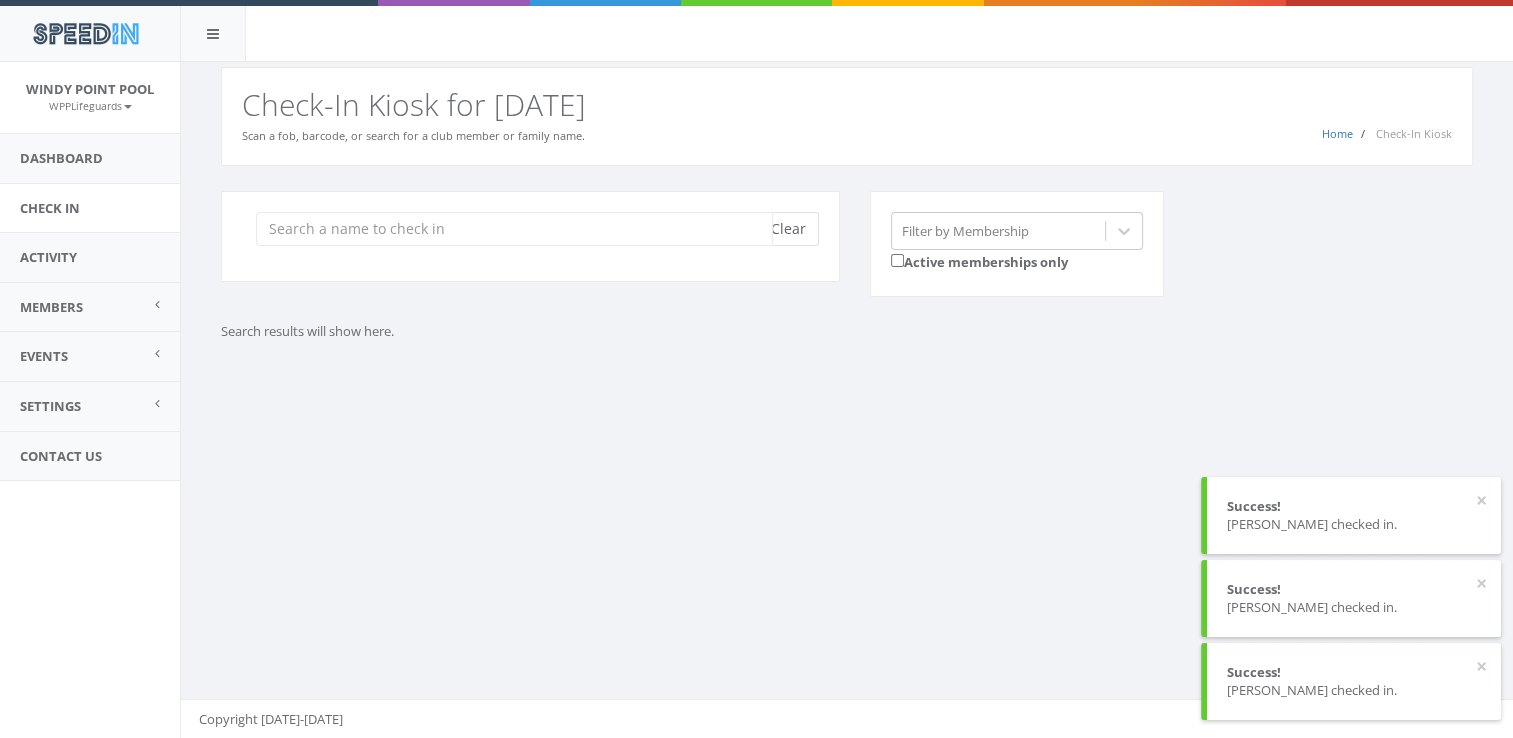 scroll, scrollTop: 0, scrollLeft: 0, axis: both 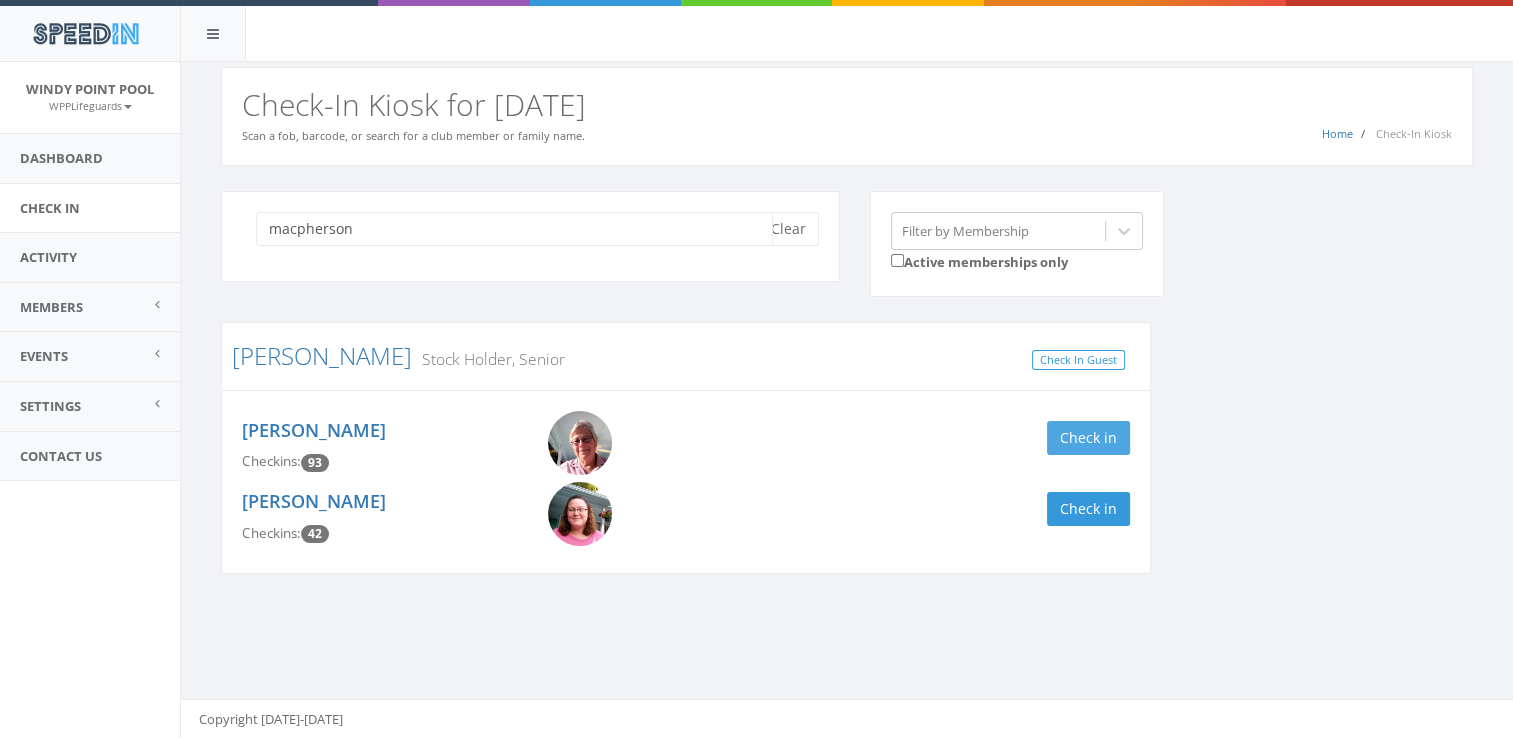 type on "macpherson" 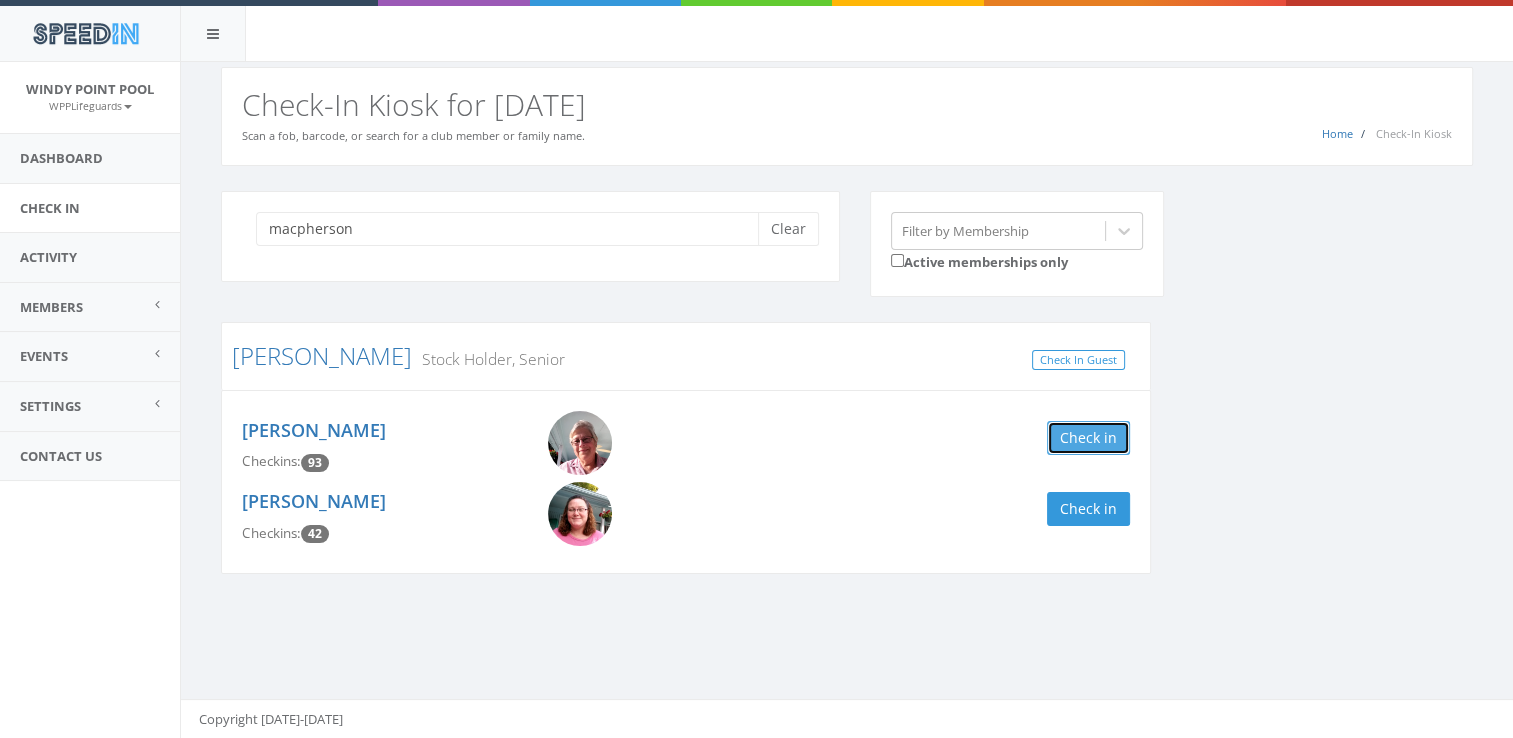 click on "Check in" at bounding box center (1088, 438) 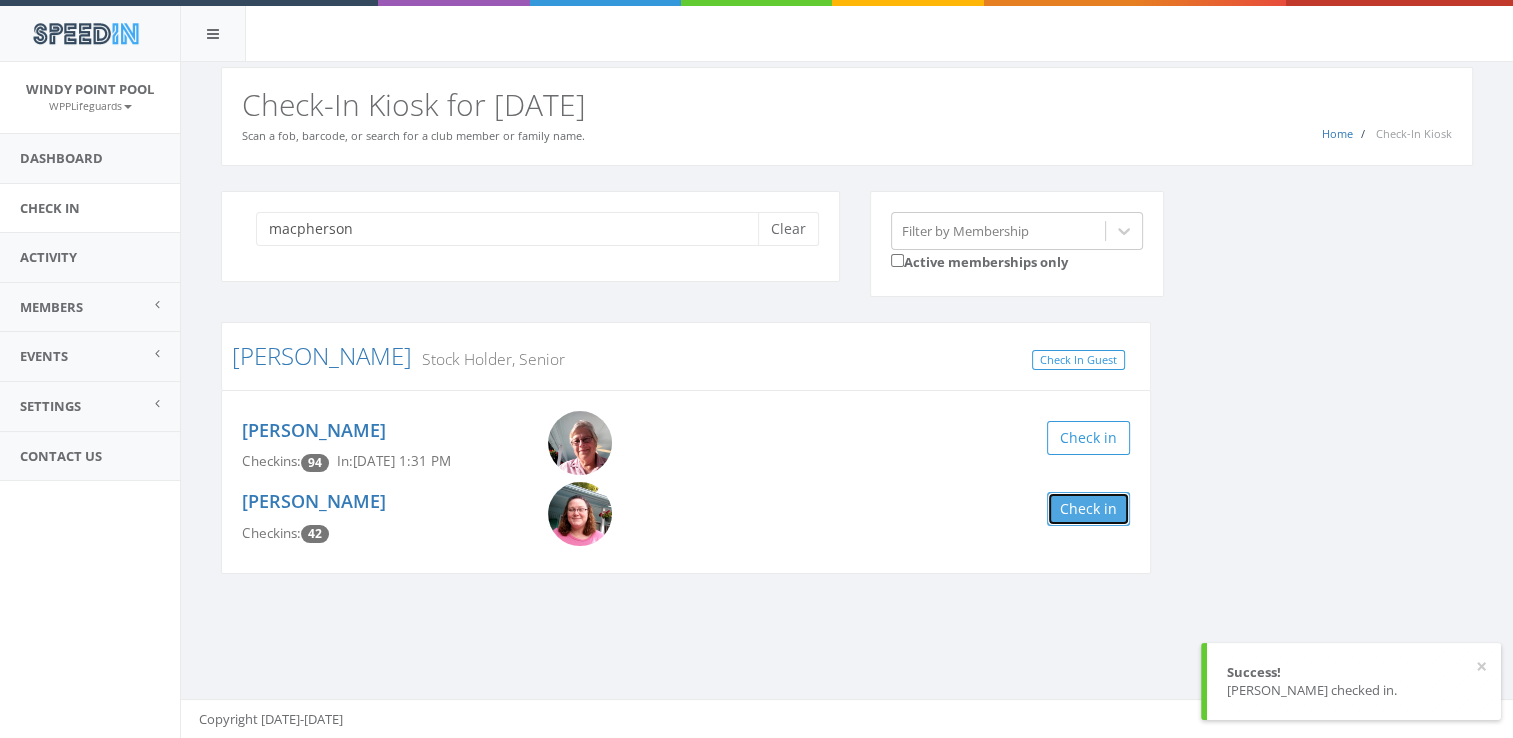 click on "Check in" at bounding box center (1088, 509) 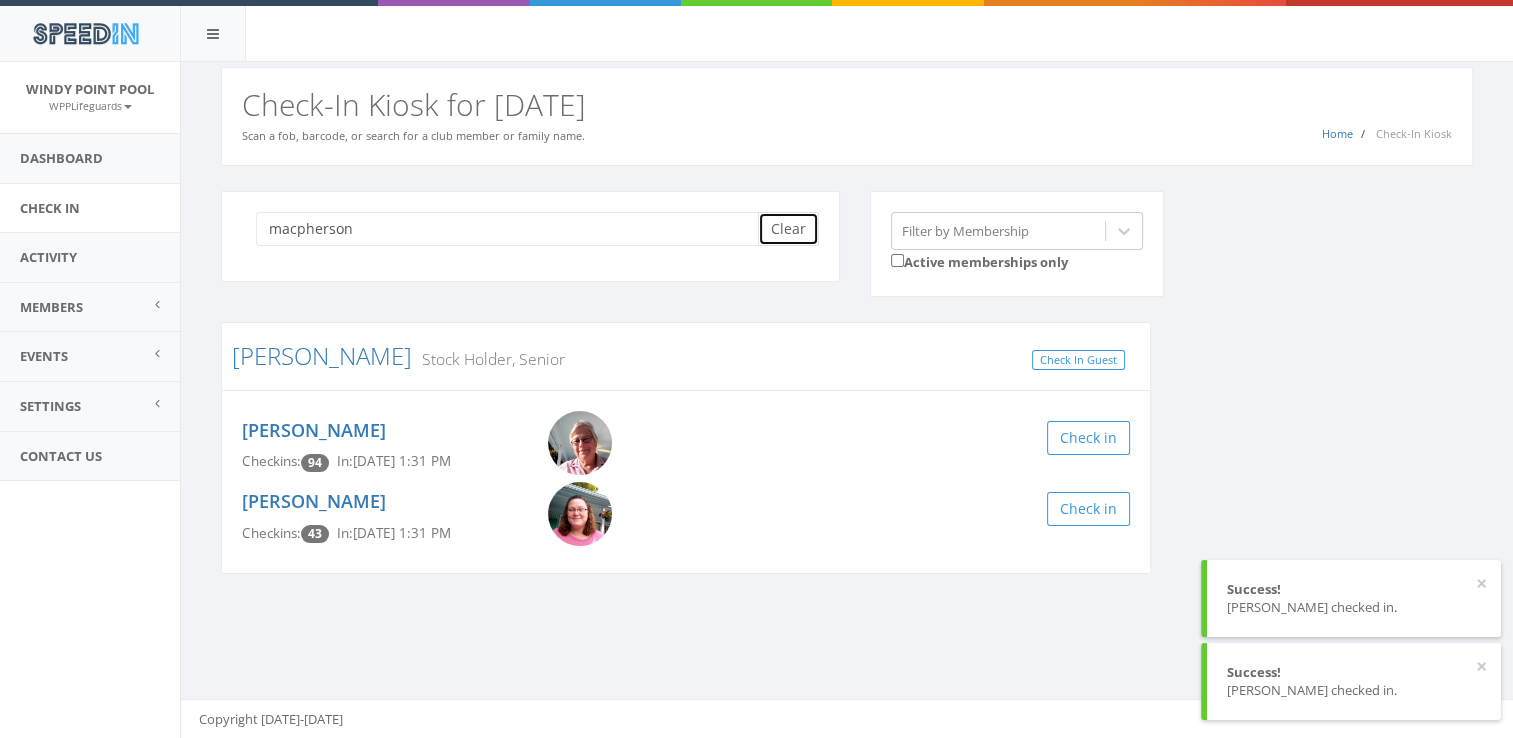 click on "Clear" at bounding box center (788, 229) 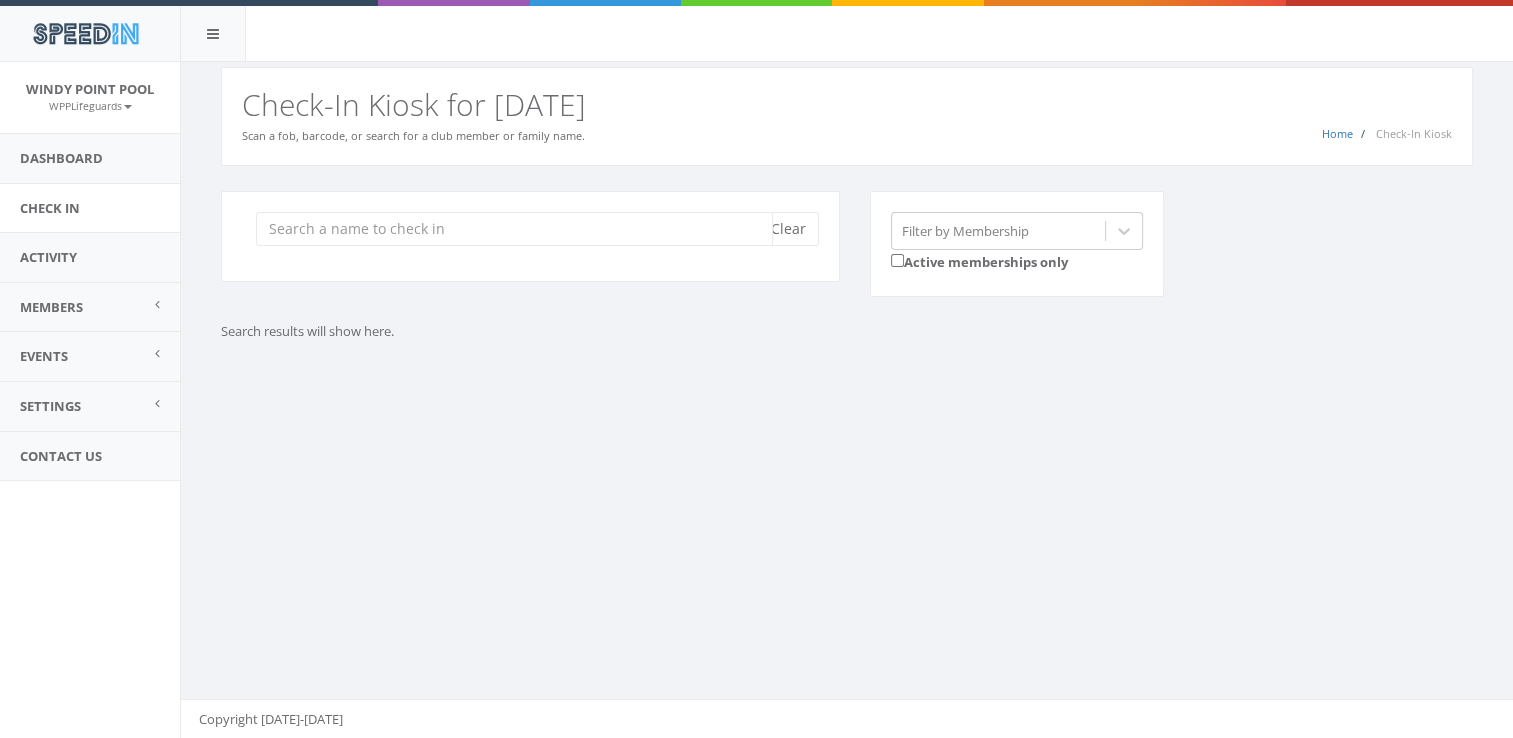 click at bounding box center (514, 229) 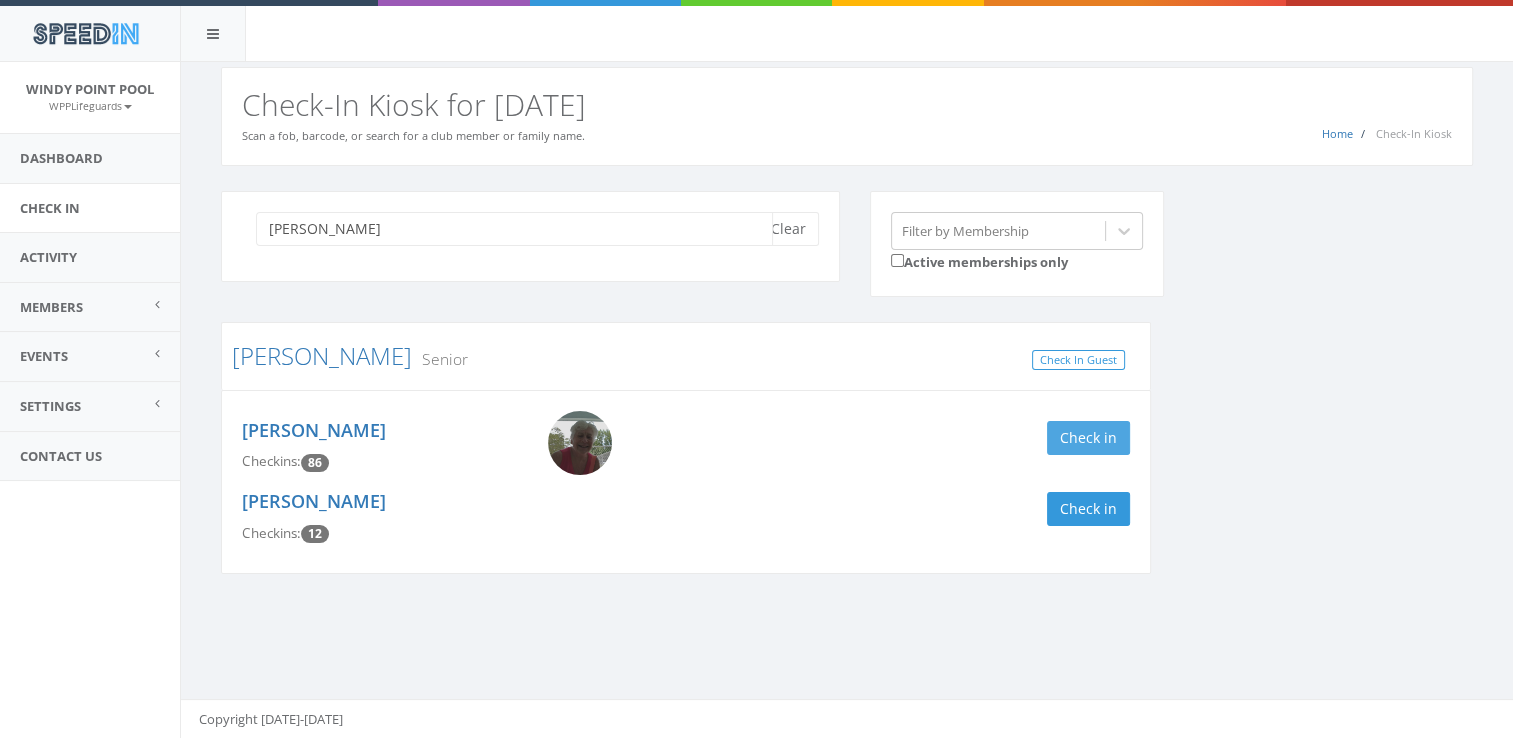 type on "[PERSON_NAME]" 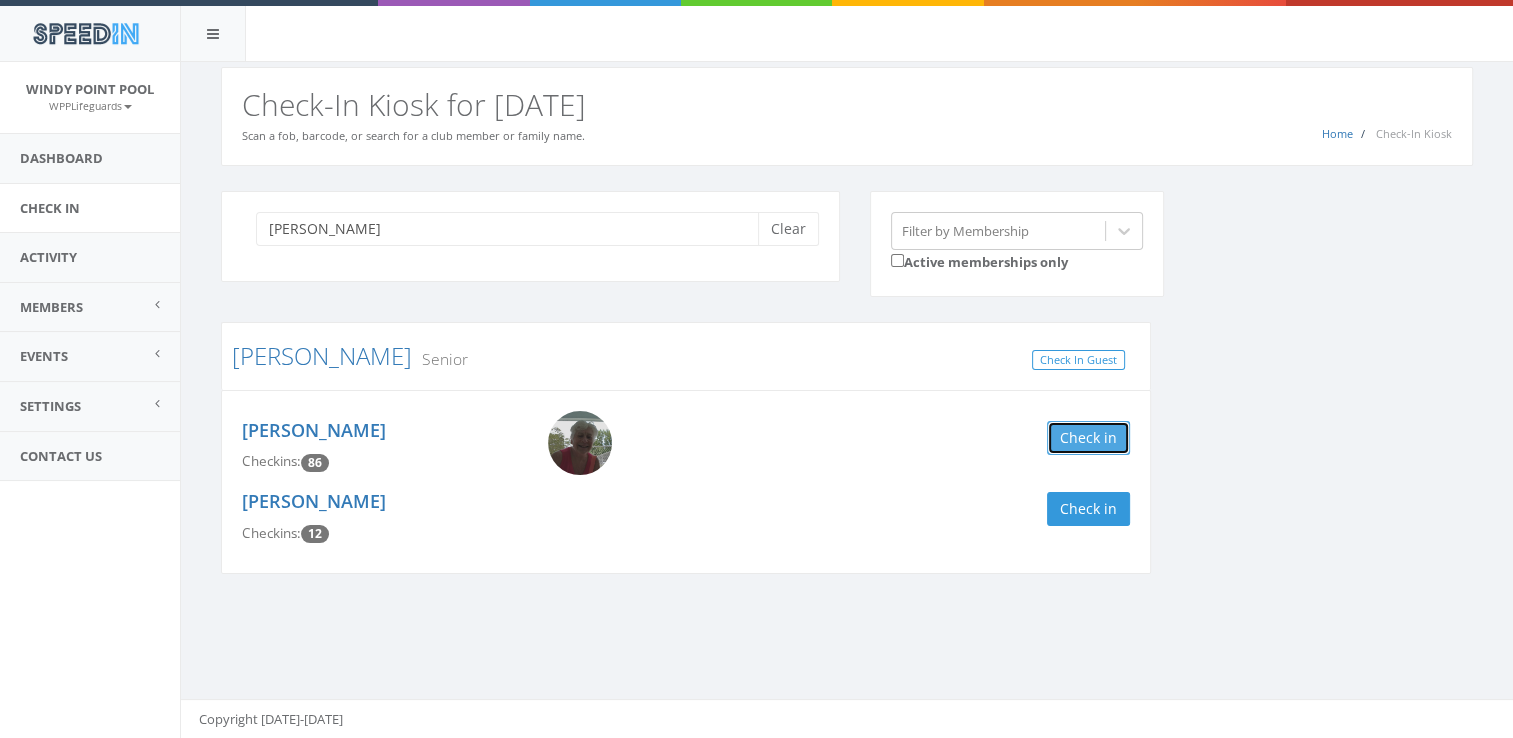 click on "Check in" at bounding box center (1088, 438) 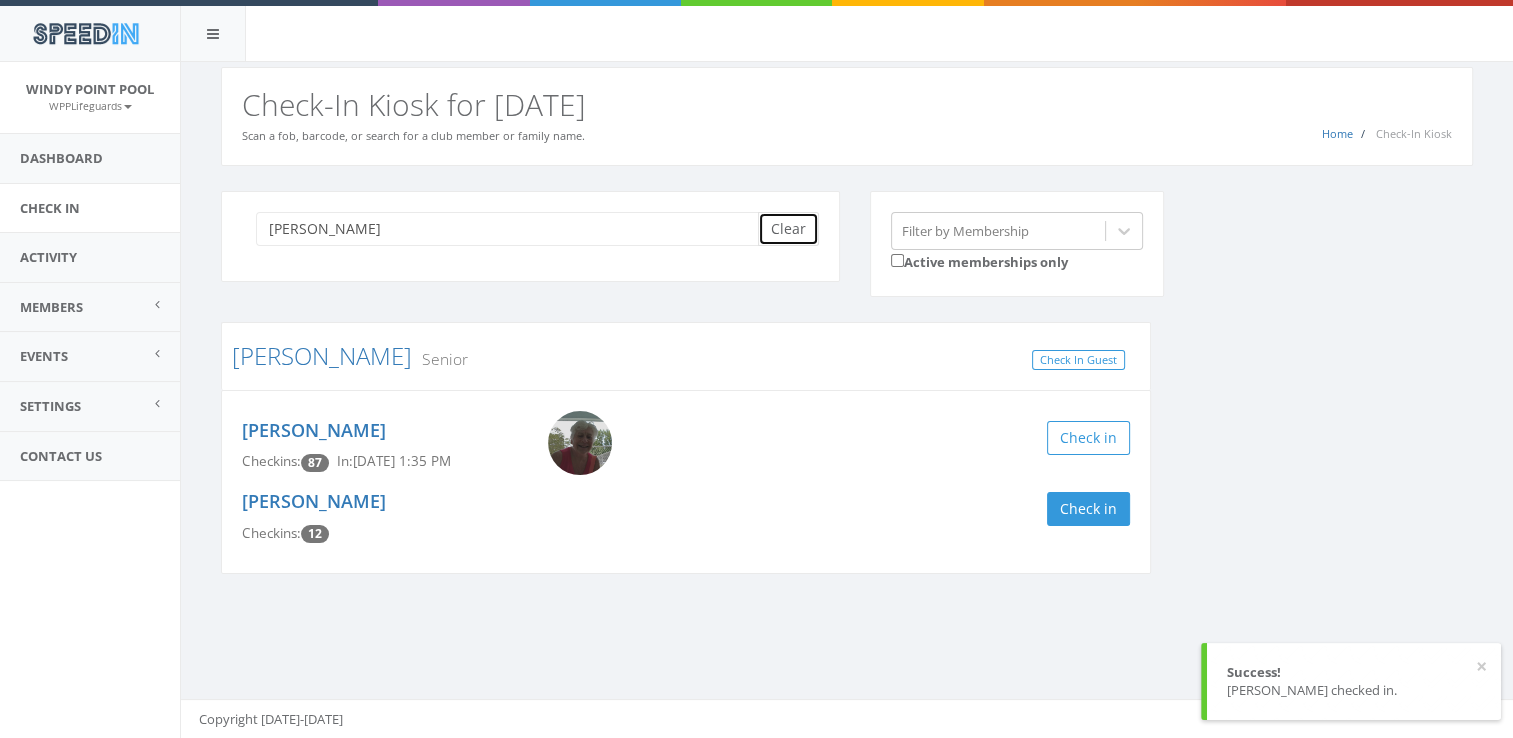 click on "Clear" at bounding box center (788, 229) 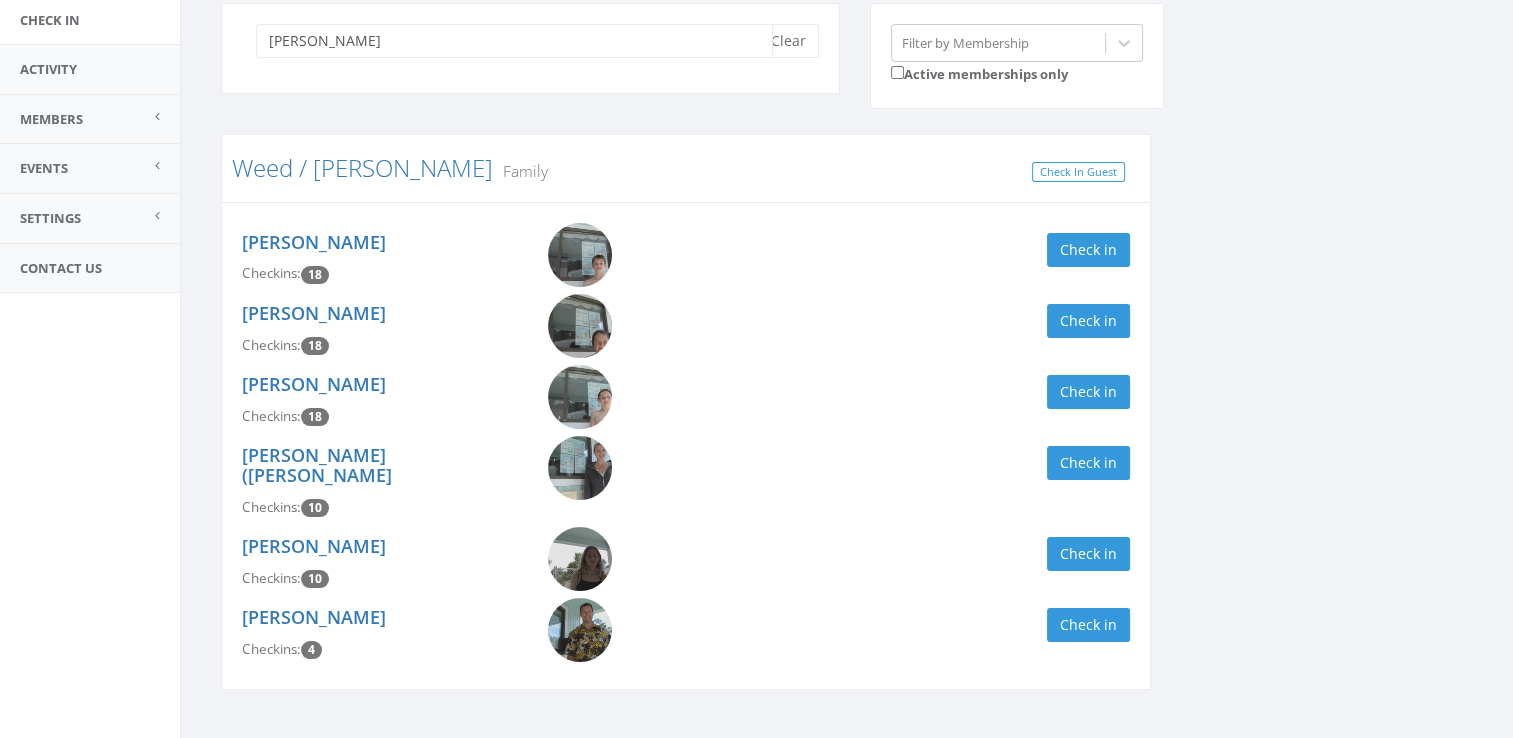 scroll, scrollTop: 209, scrollLeft: 0, axis: vertical 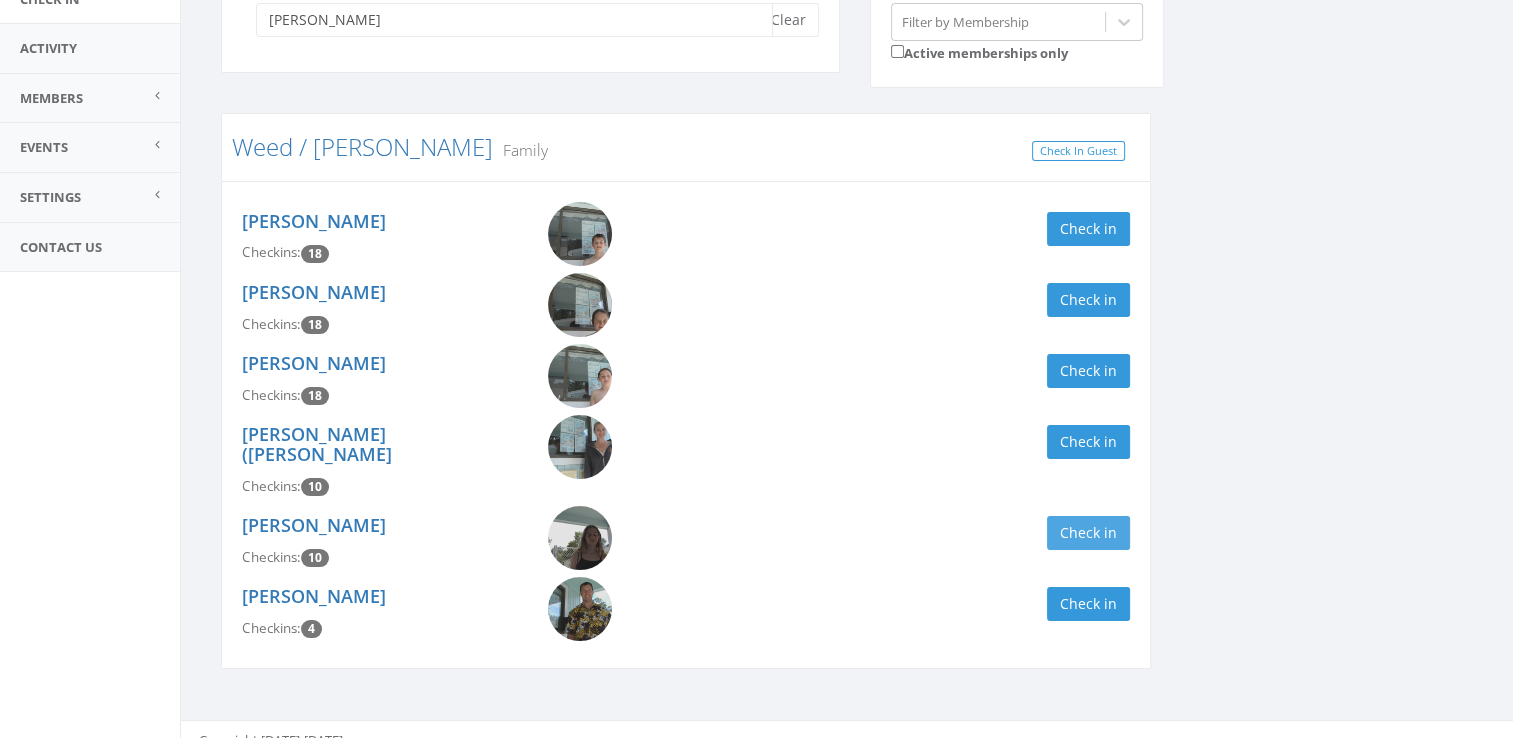 type on "[PERSON_NAME]" 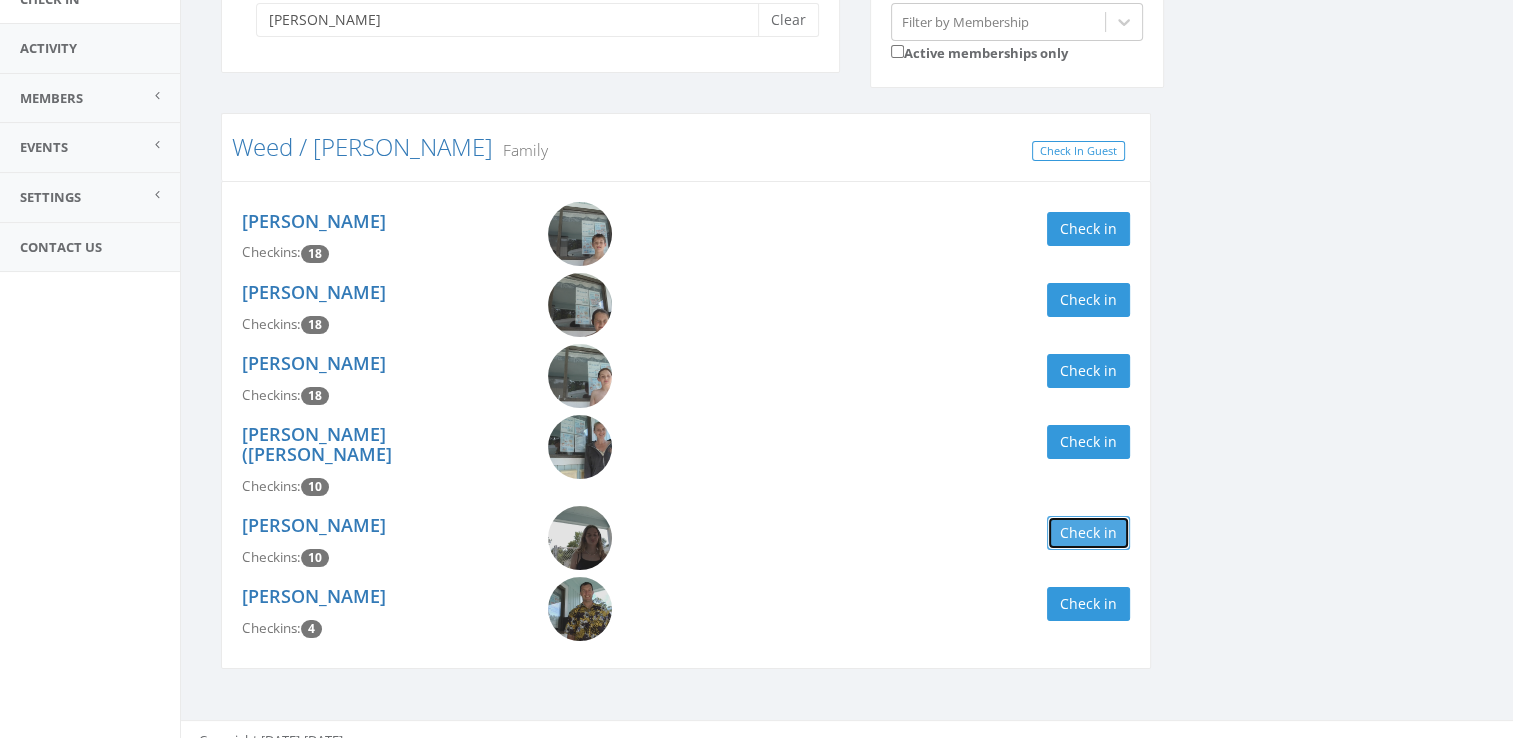 click on "Check in" at bounding box center [1088, 533] 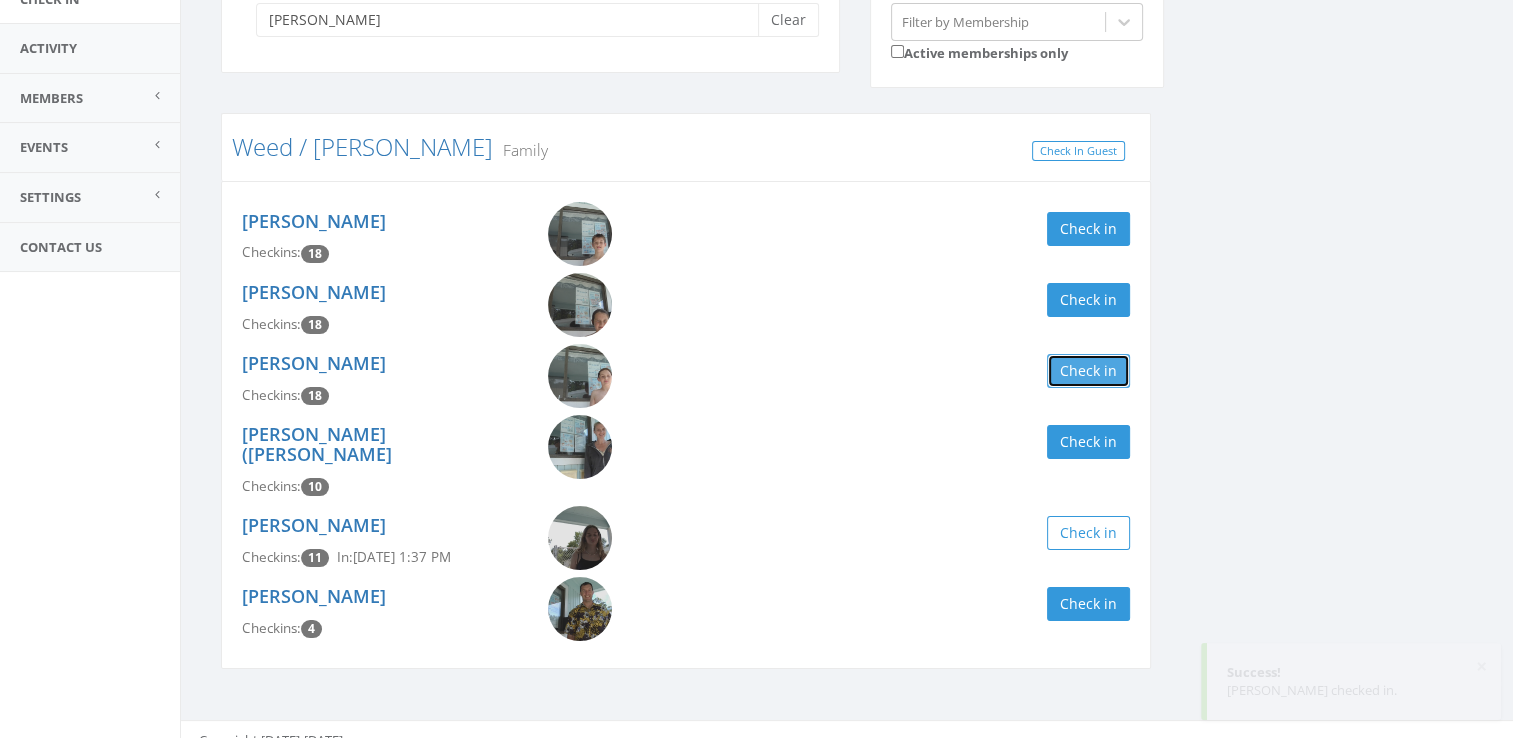 click on "Check in" at bounding box center [1088, 371] 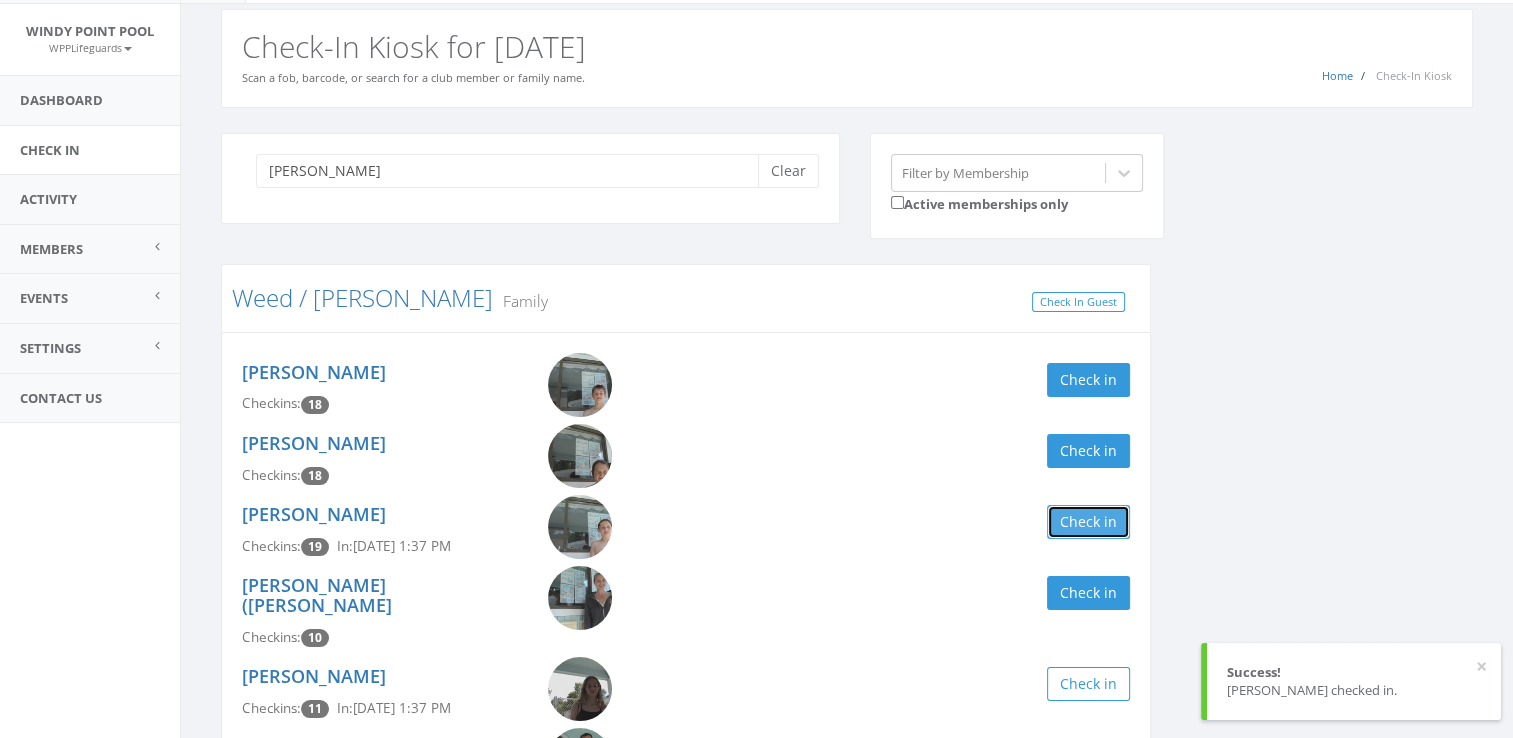 scroll, scrollTop: 53, scrollLeft: 0, axis: vertical 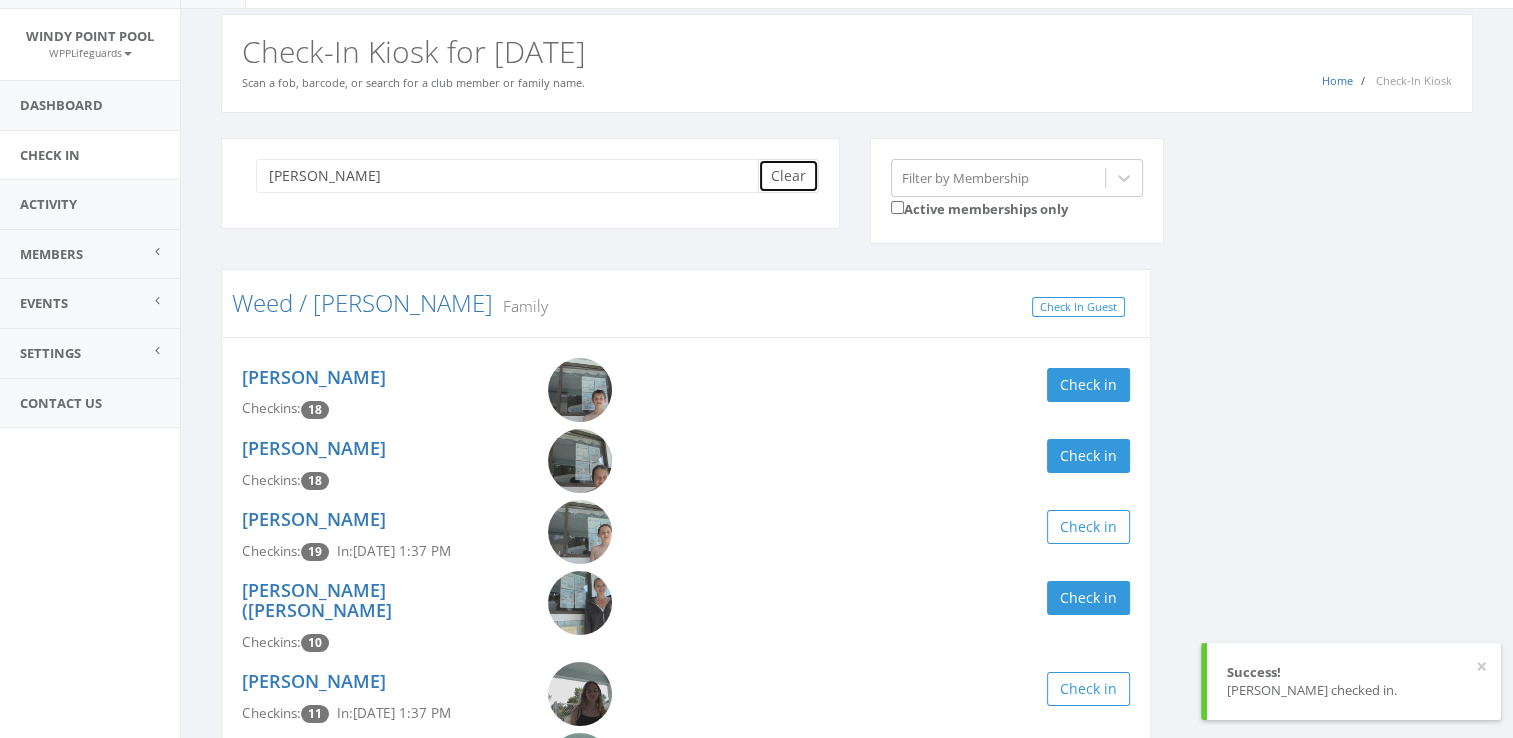 click on "Clear" at bounding box center [788, 176] 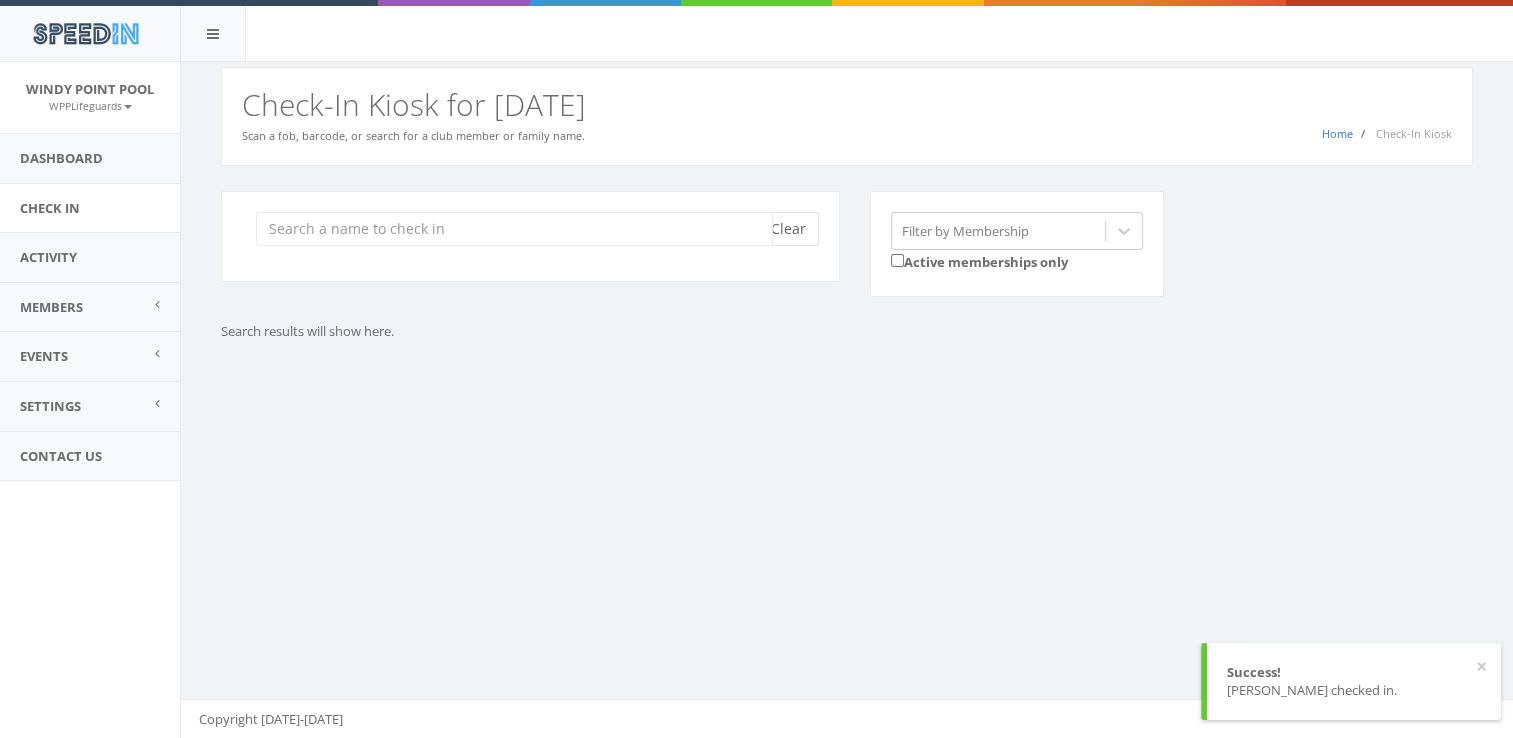 scroll, scrollTop: 0, scrollLeft: 0, axis: both 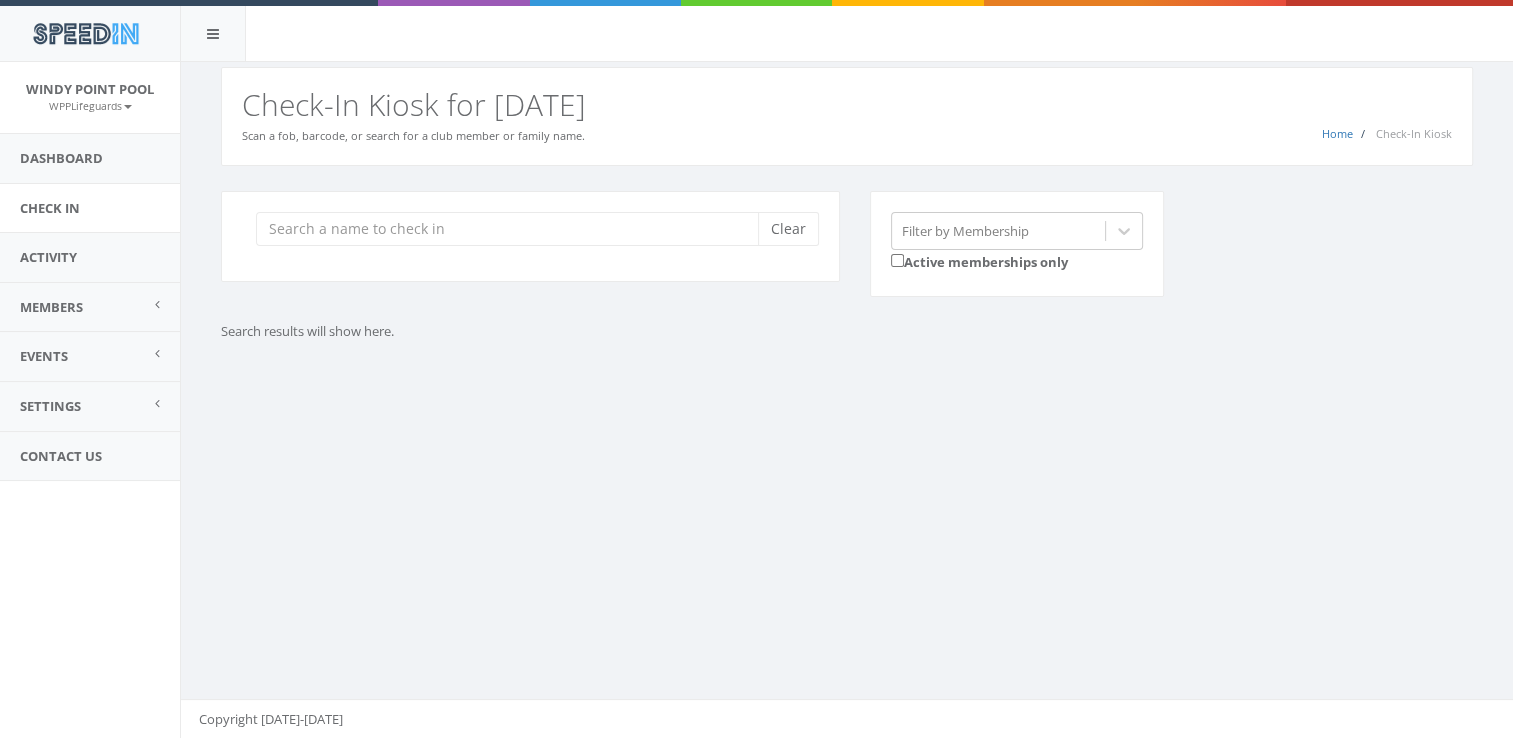click on "You are using Internet Explorer, which is an old, insecure browser that does not work with this page. Please use another browser like Firefox, Chrome, or Edge.
Home
Check-In Kiosk
Check-In Kiosk for [DATE]
Scan a fob, barcode, or search for a club member or family name.
Clear Filter by Membership  Active memberships only Search results will show here.
Copyright [DATE]-[DATE]" at bounding box center [846, 400] 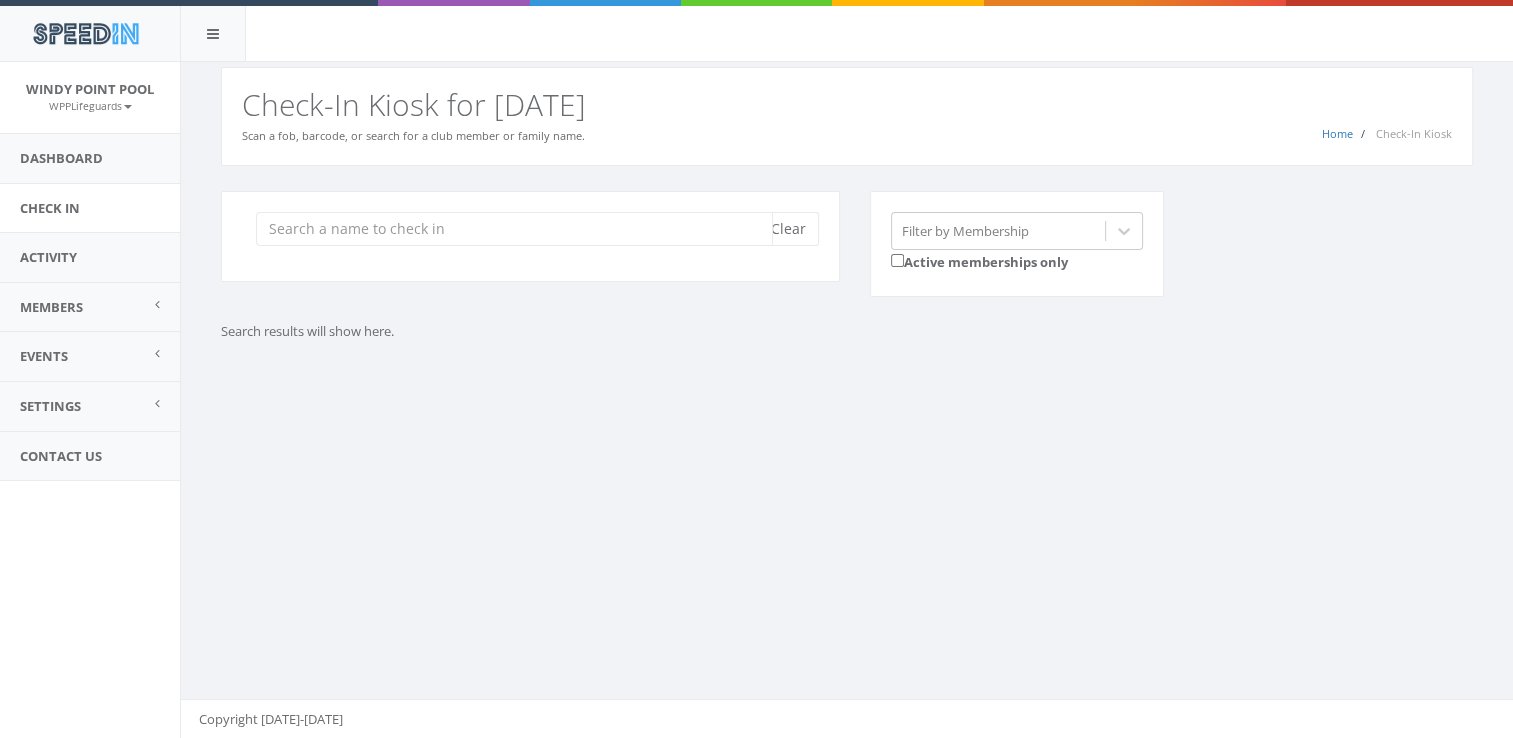 click at bounding box center [514, 229] 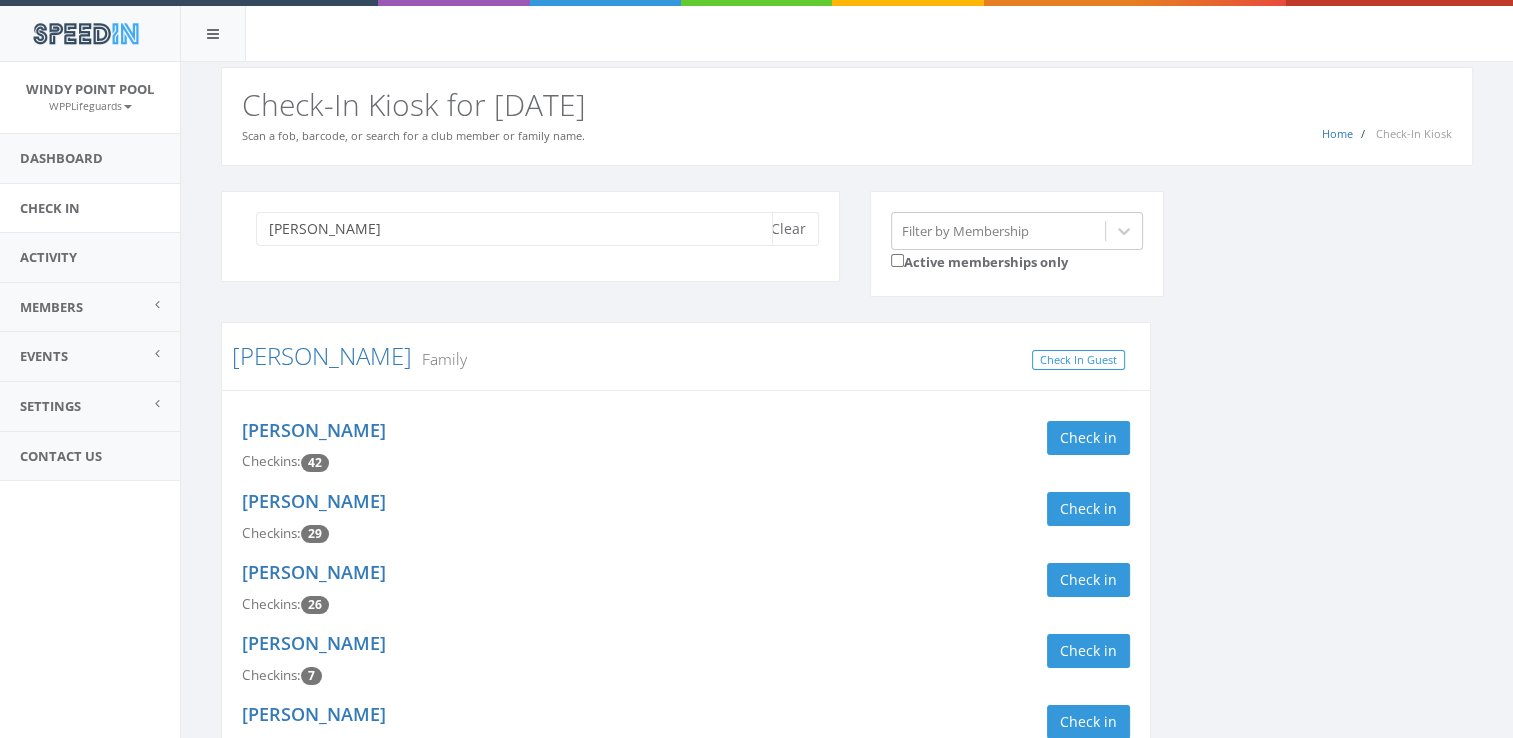 scroll, scrollTop: 209, scrollLeft: 0, axis: vertical 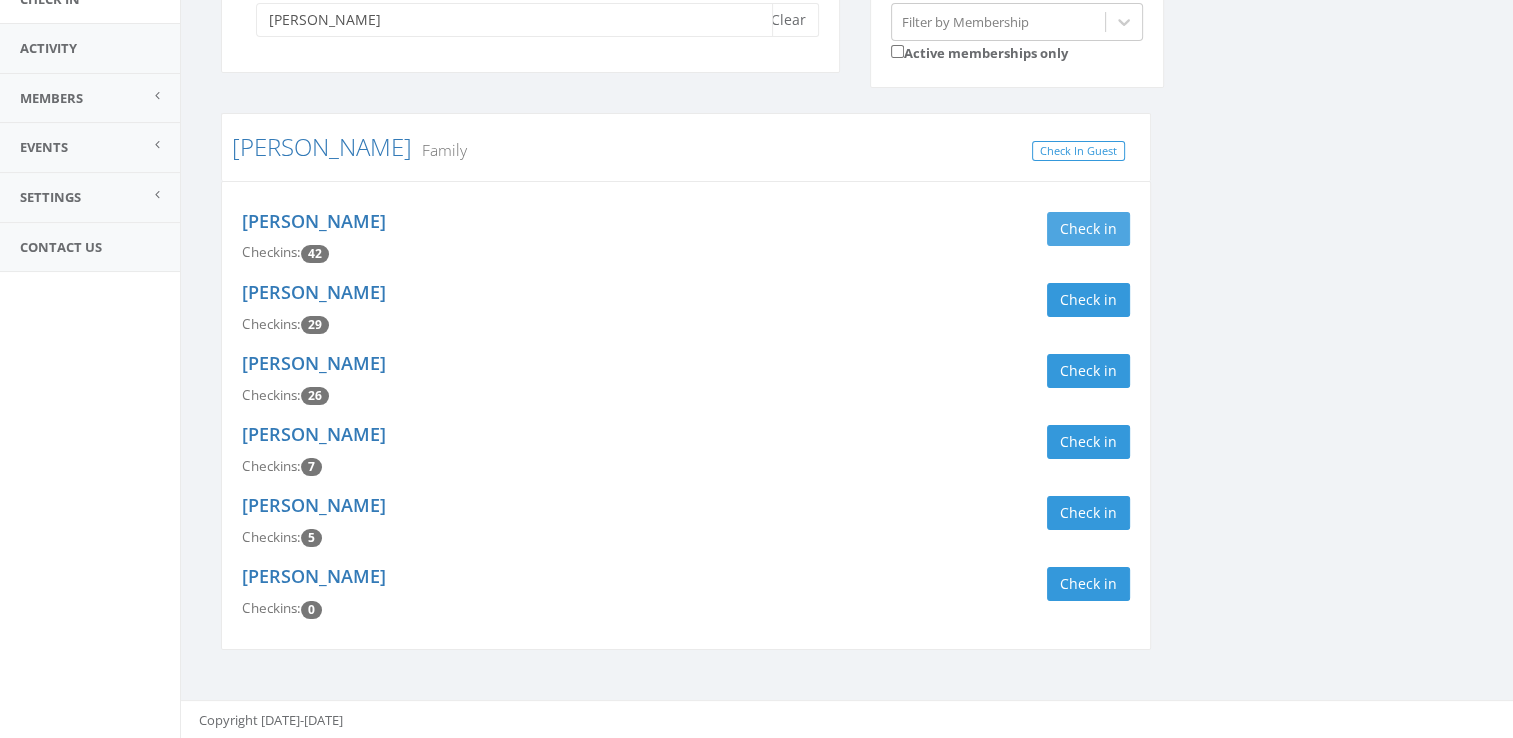 type on "[PERSON_NAME]" 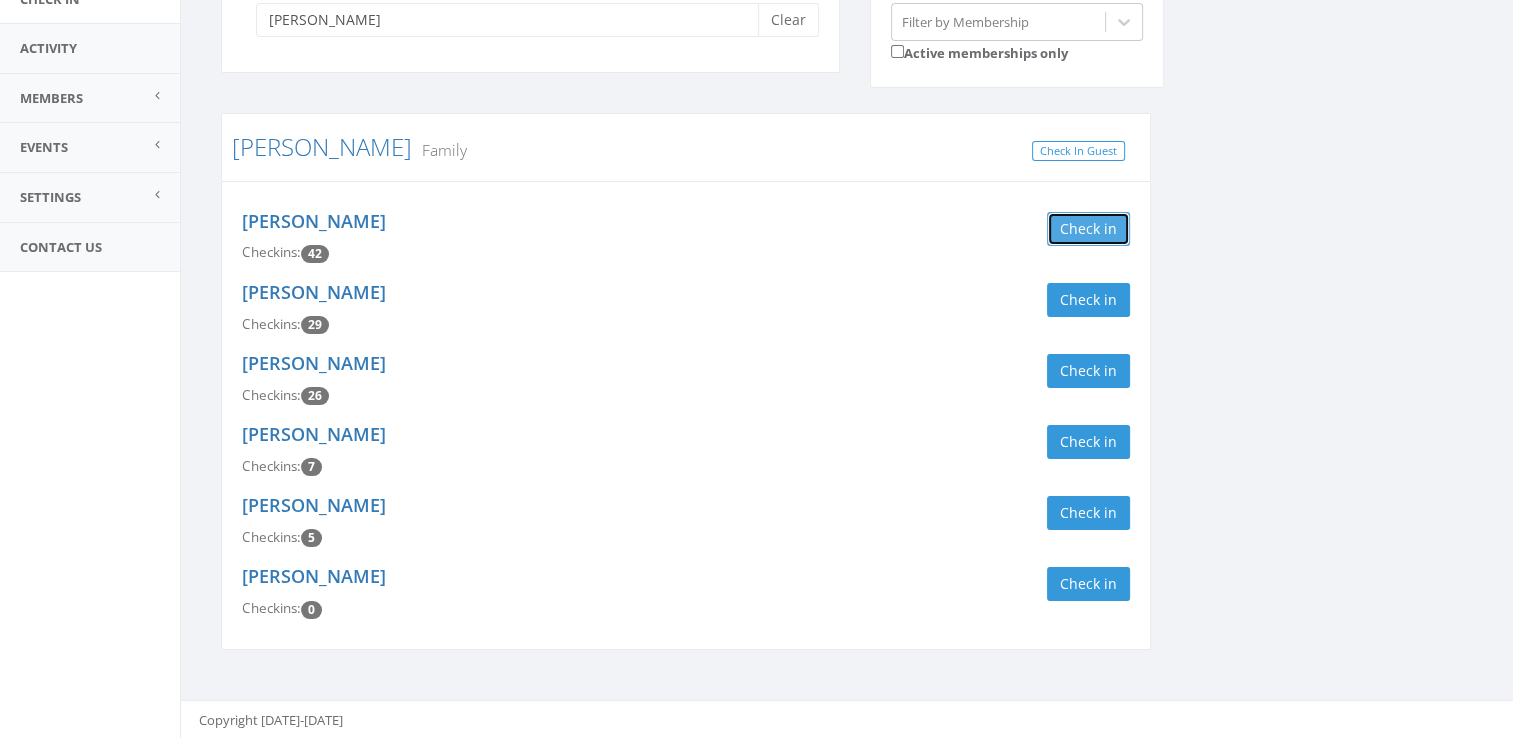 click on "Check in" at bounding box center (1088, 229) 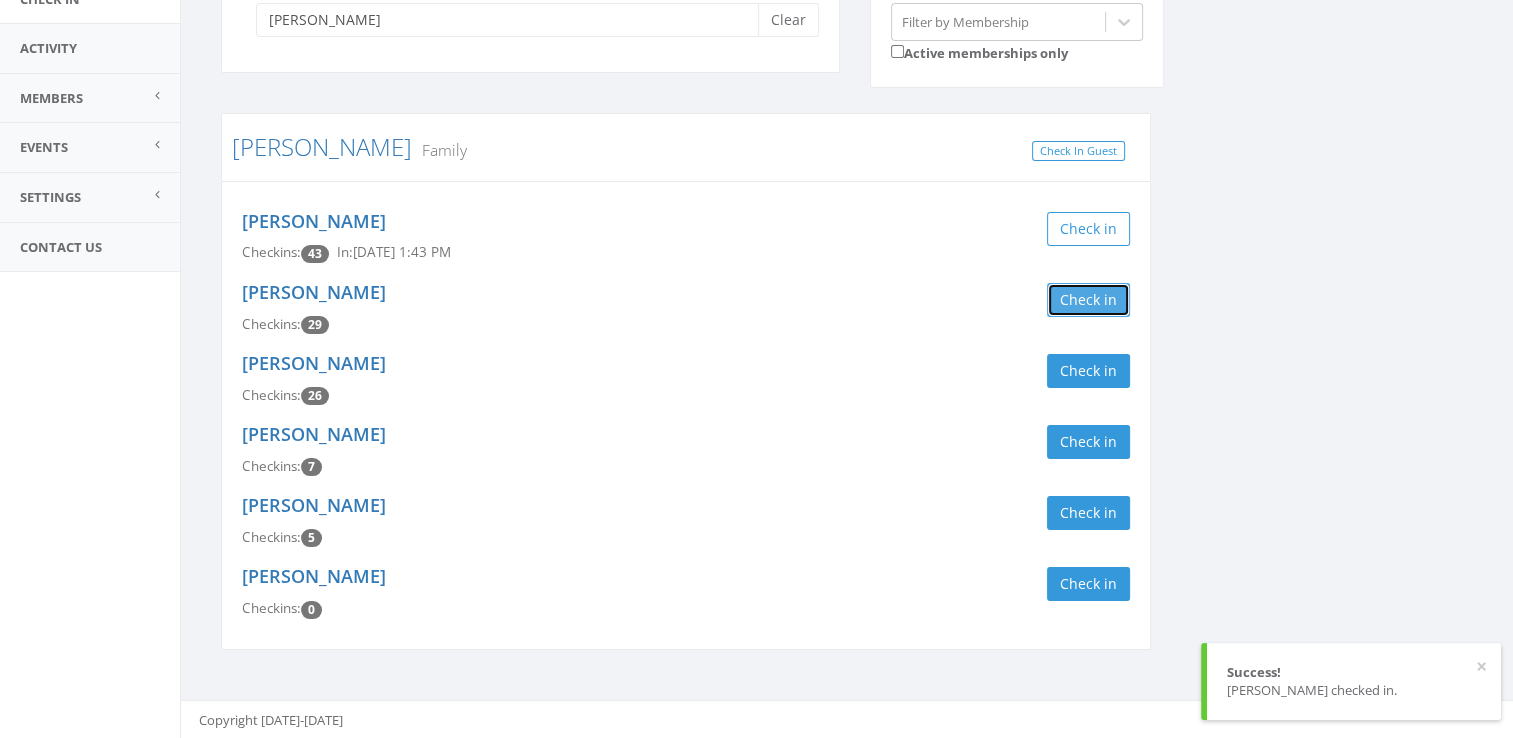 click on "Check in" at bounding box center [1088, 300] 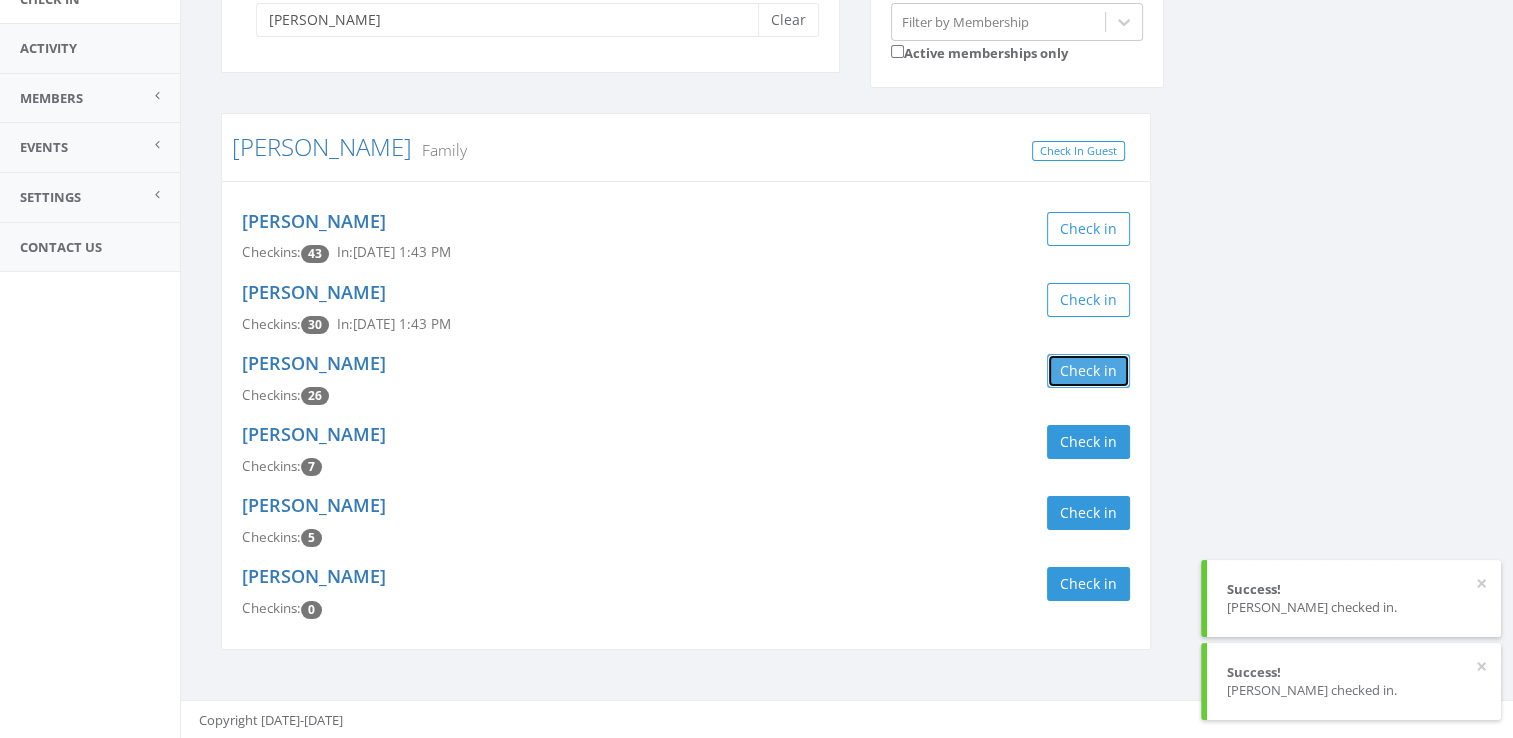 click on "Check in" at bounding box center (1088, 371) 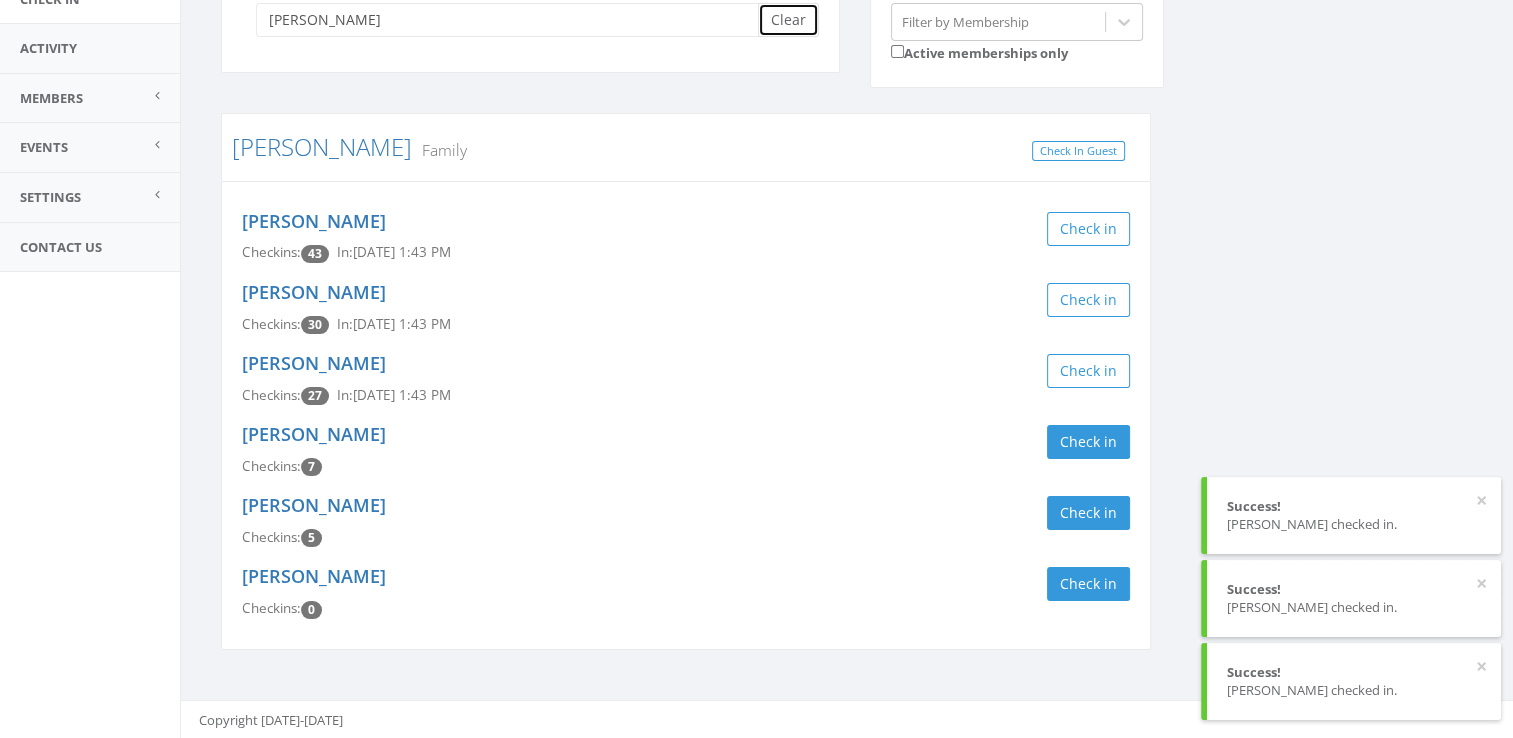 click on "Clear" at bounding box center (788, 20) 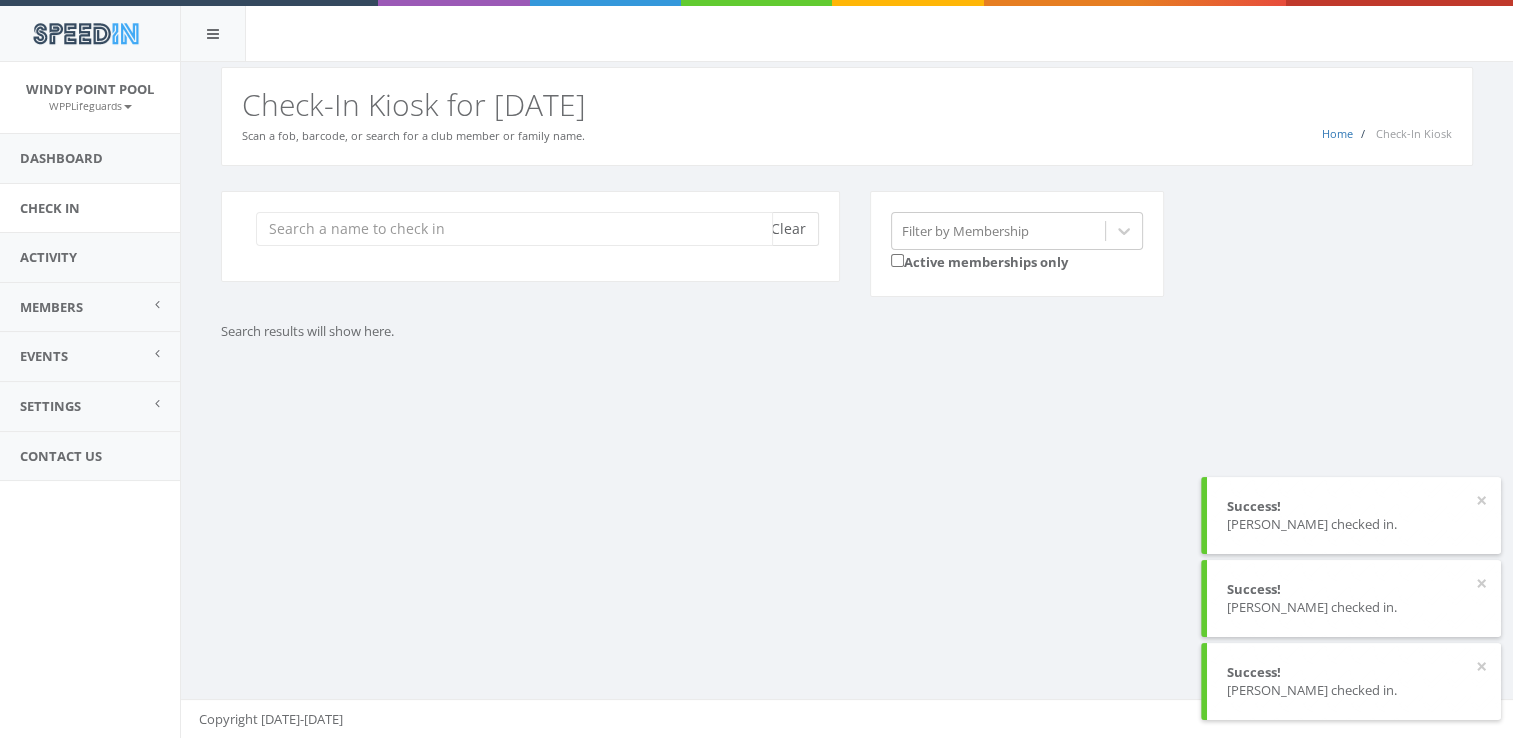 scroll, scrollTop: 0, scrollLeft: 0, axis: both 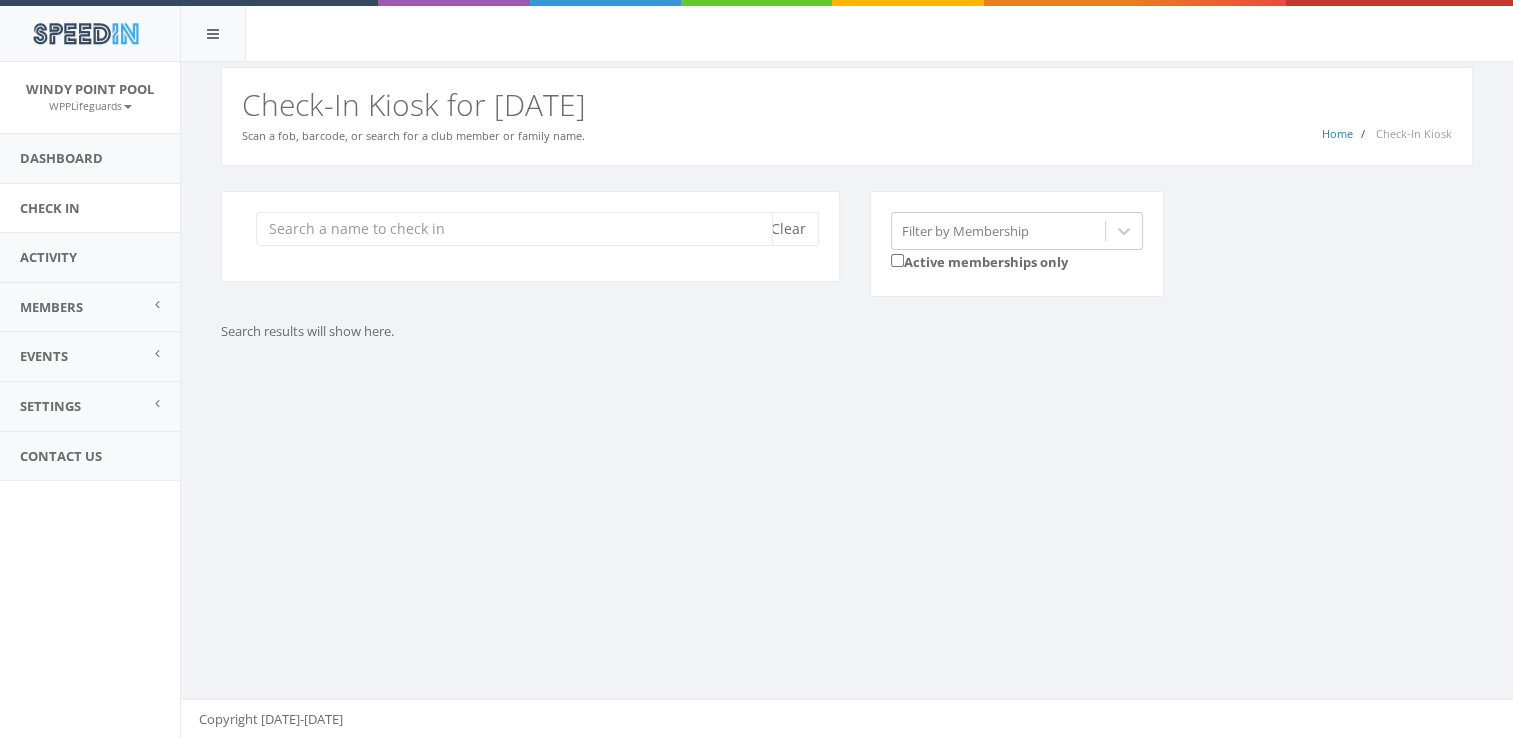 click at bounding box center (514, 229) 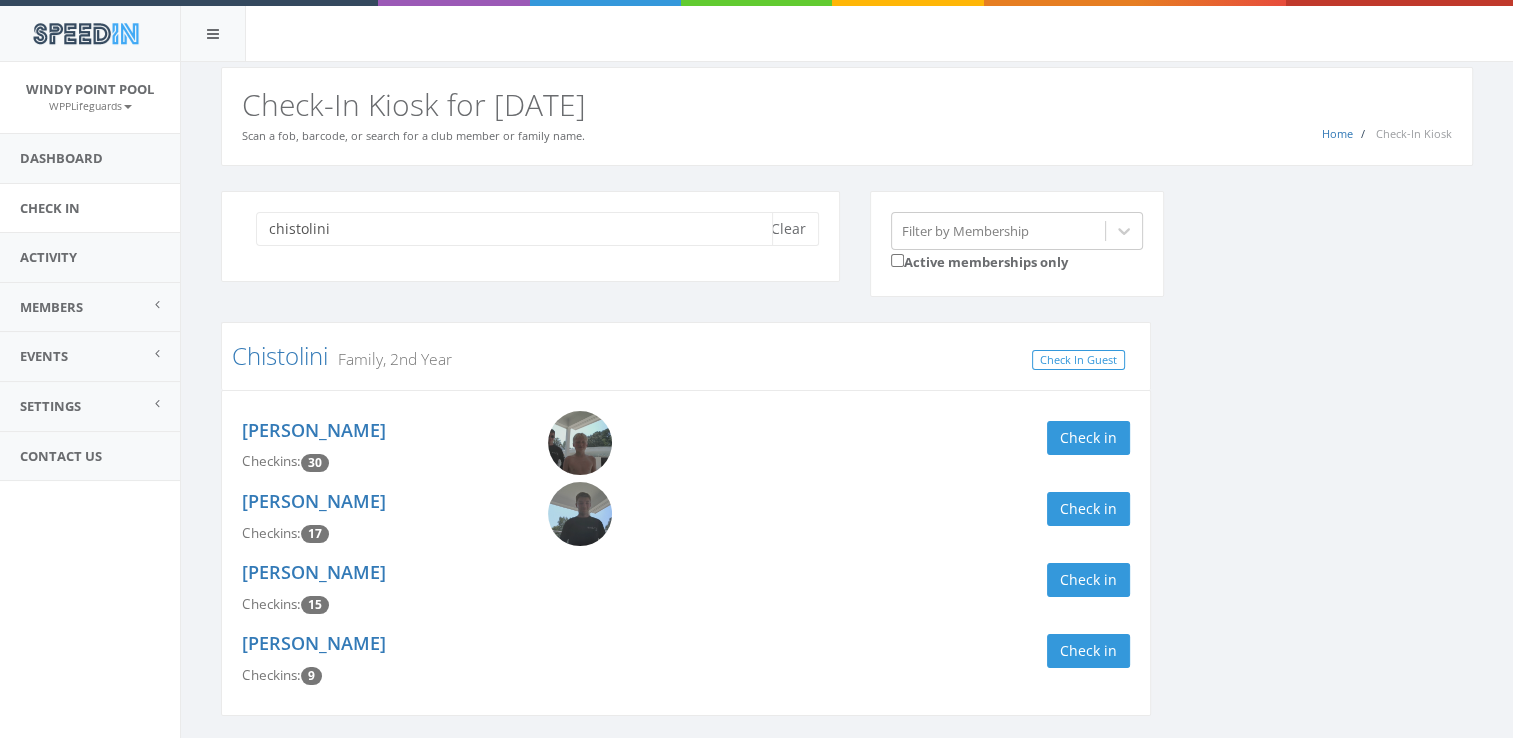 scroll, scrollTop: 67, scrollLeft: 0, axis: vertical 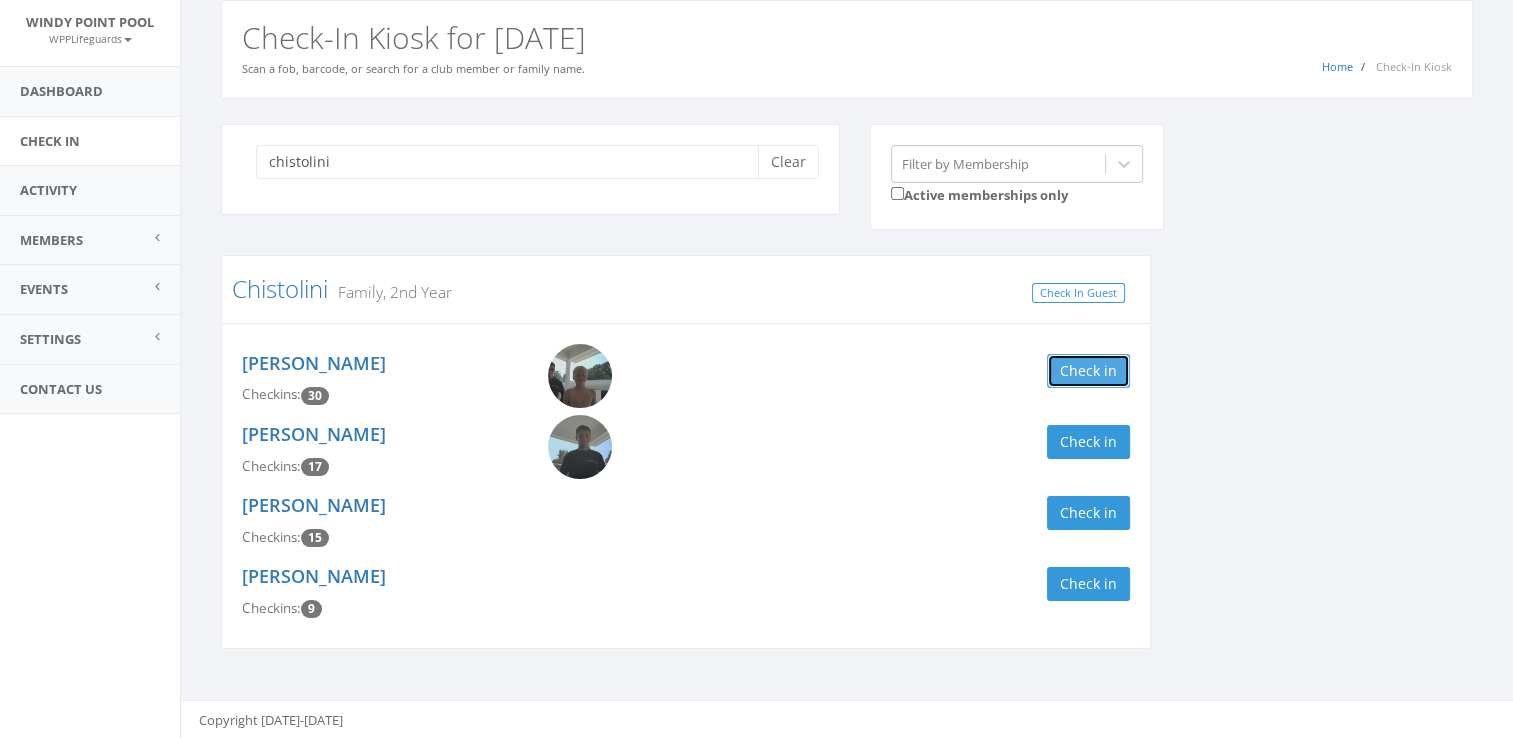 click on "Check in" at bounding box center [1088, 371] 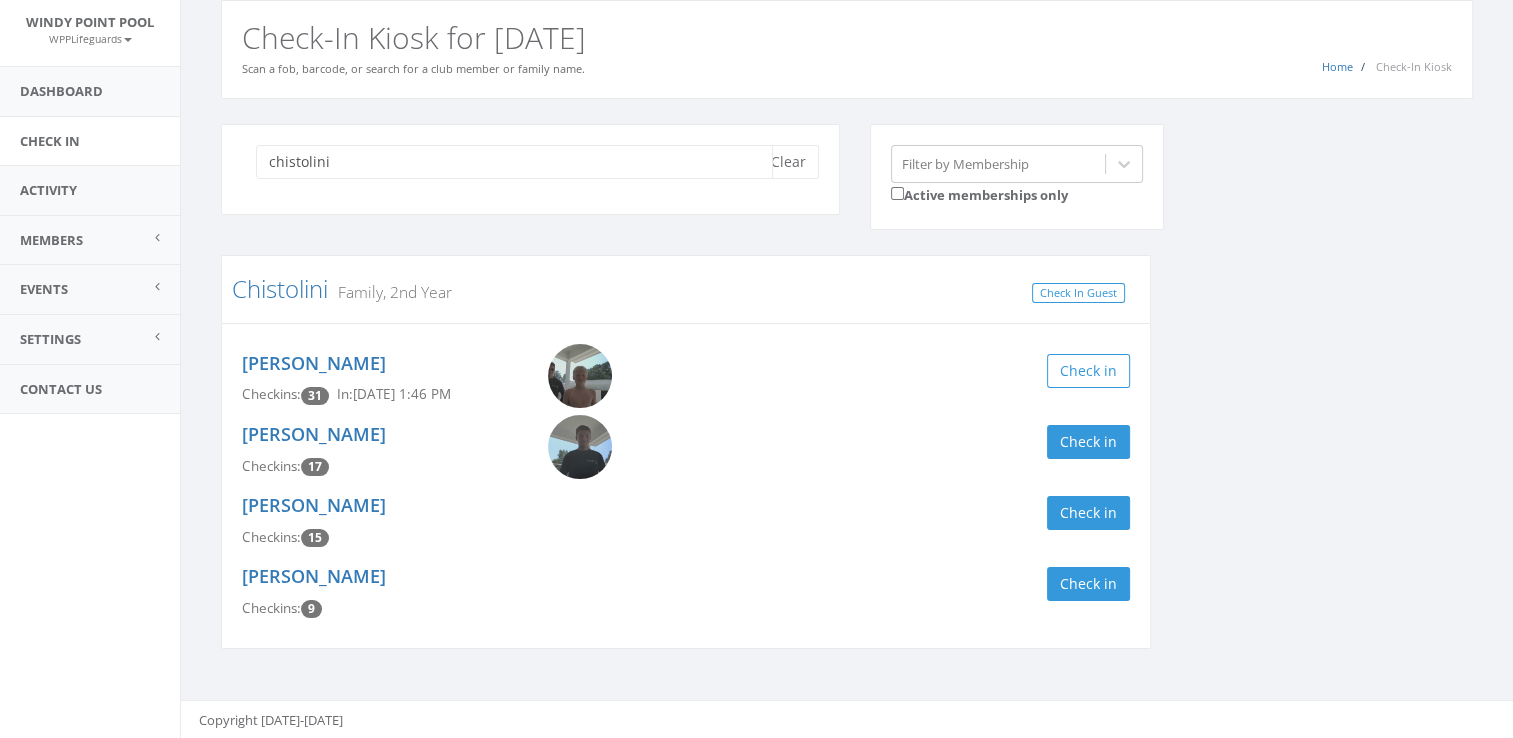 click on "chistolini" at bounding box center [514, 162] 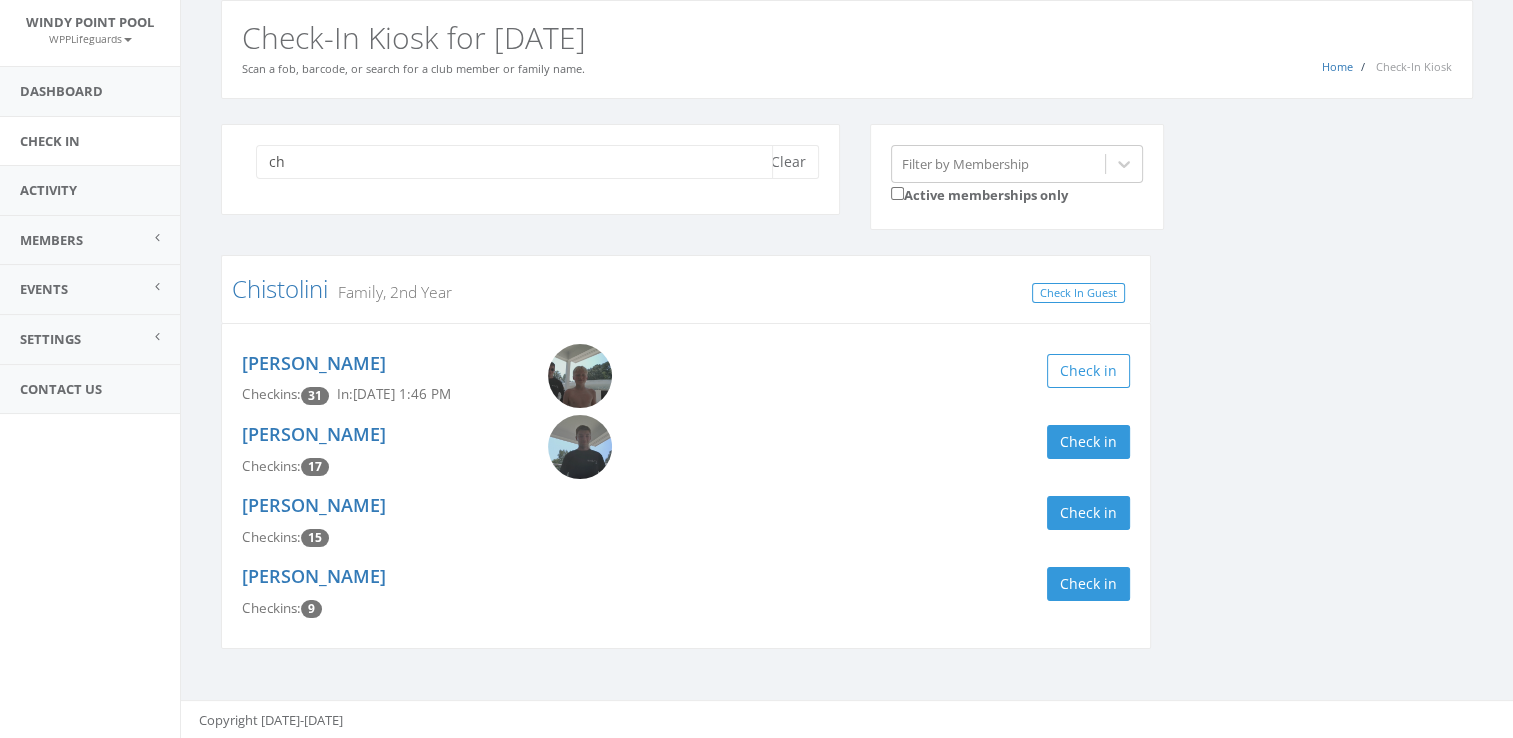 type on "c" 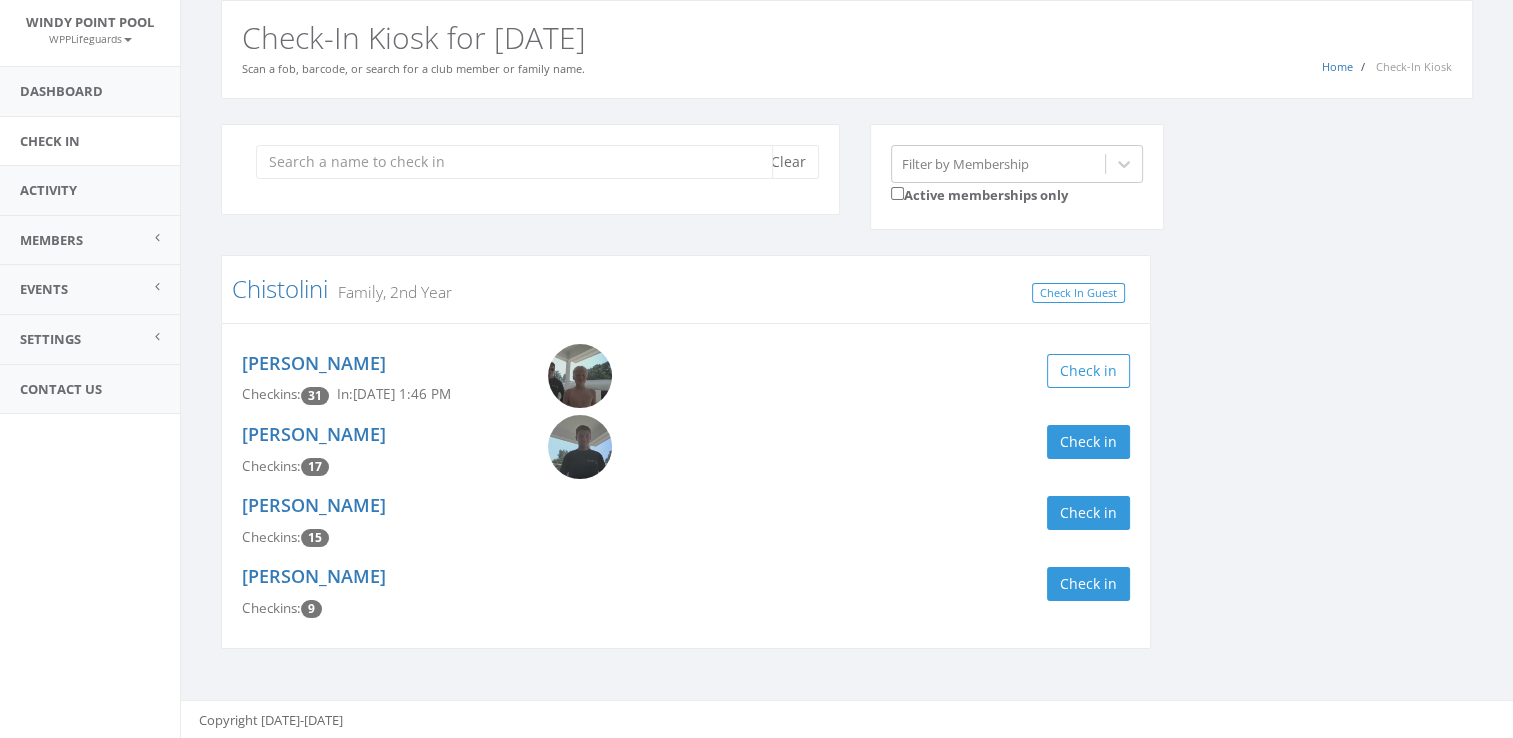 scroll, scrollTop: 0, scrollLeft: 0, axis: both 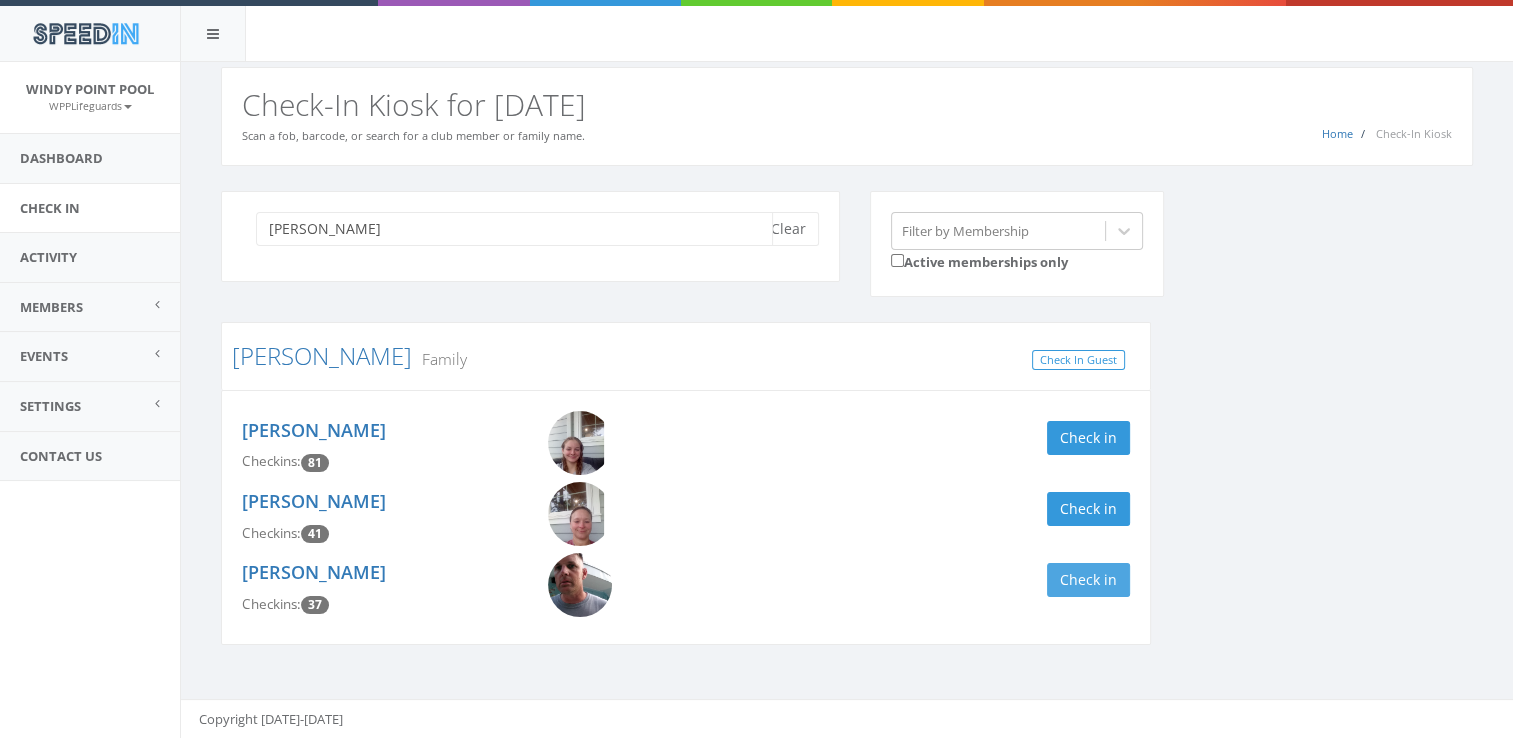 type on "[PERSON_NAME]" 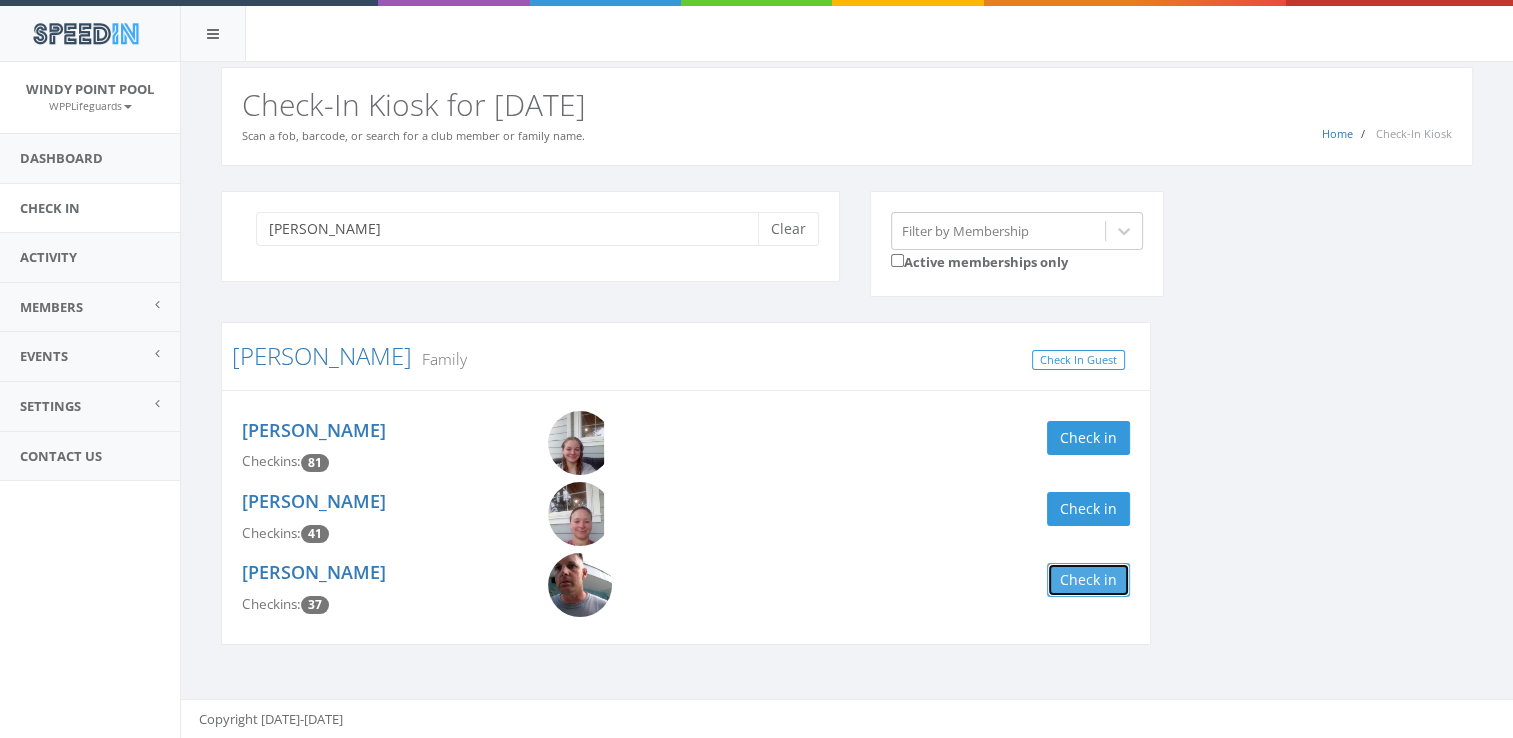 click on "Check in" at bounding box center (1088, 580) 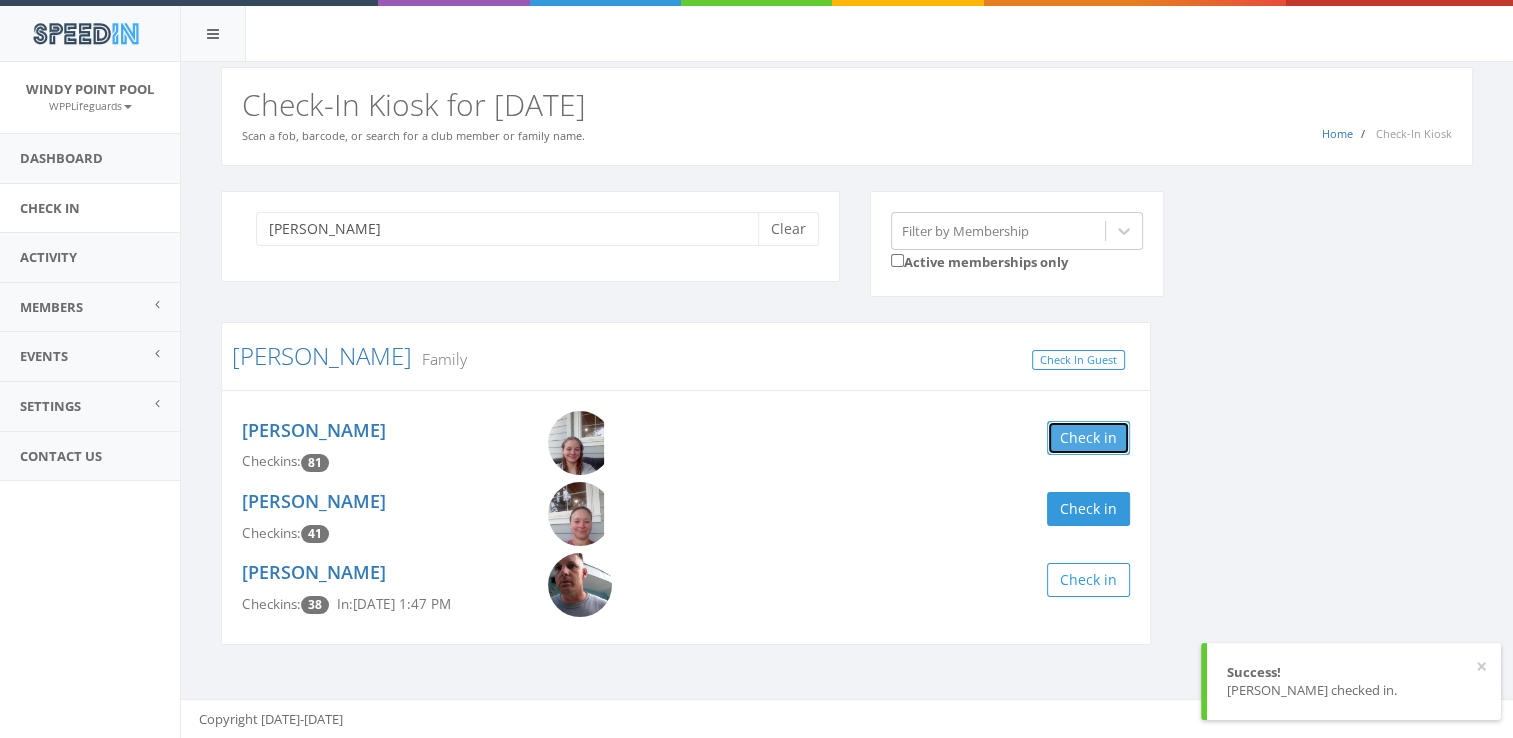click on "Check in" at bounding box center (1088, 438) 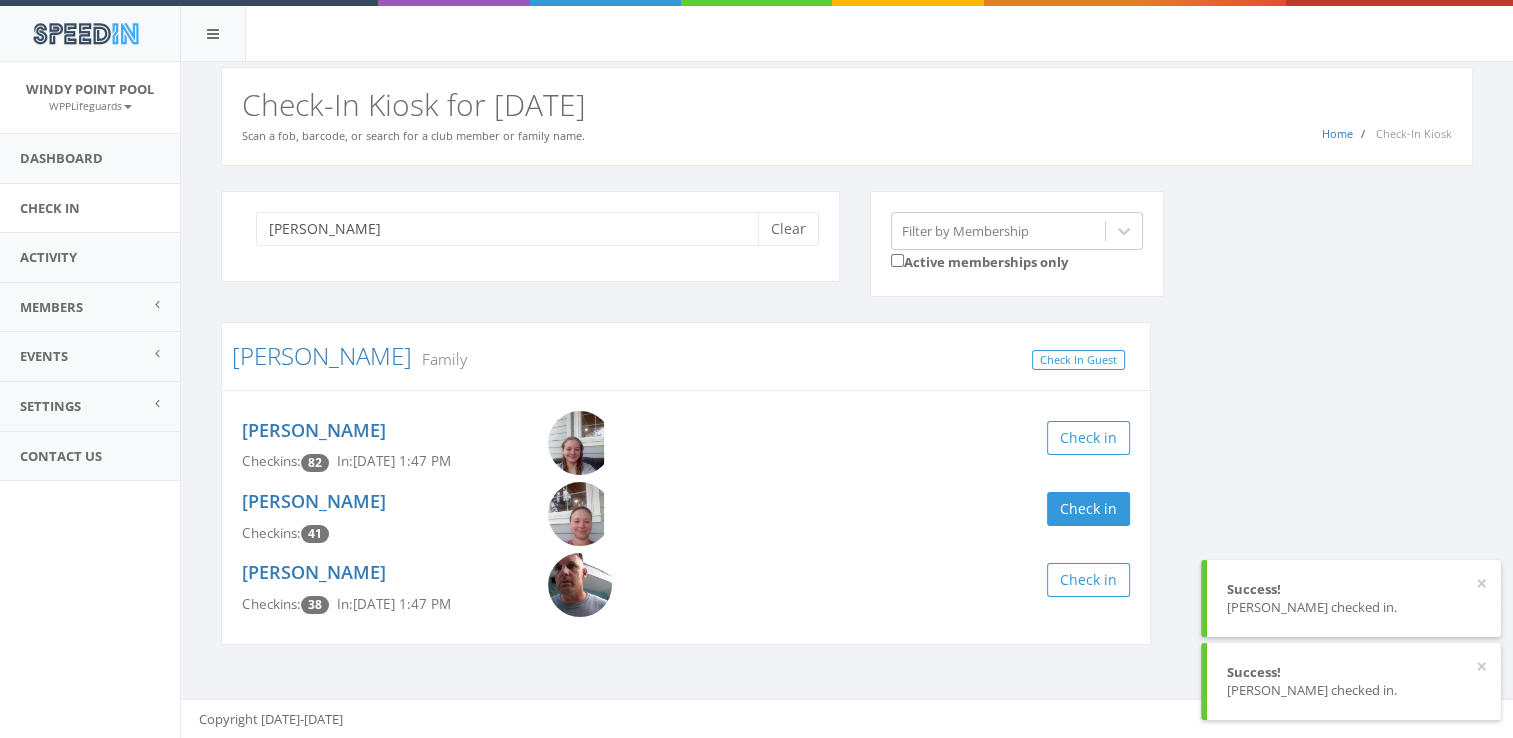 click on "[PERSON_NAME] Clear Filter by Membership  Active memberships only" at bounding box center [854, 257] 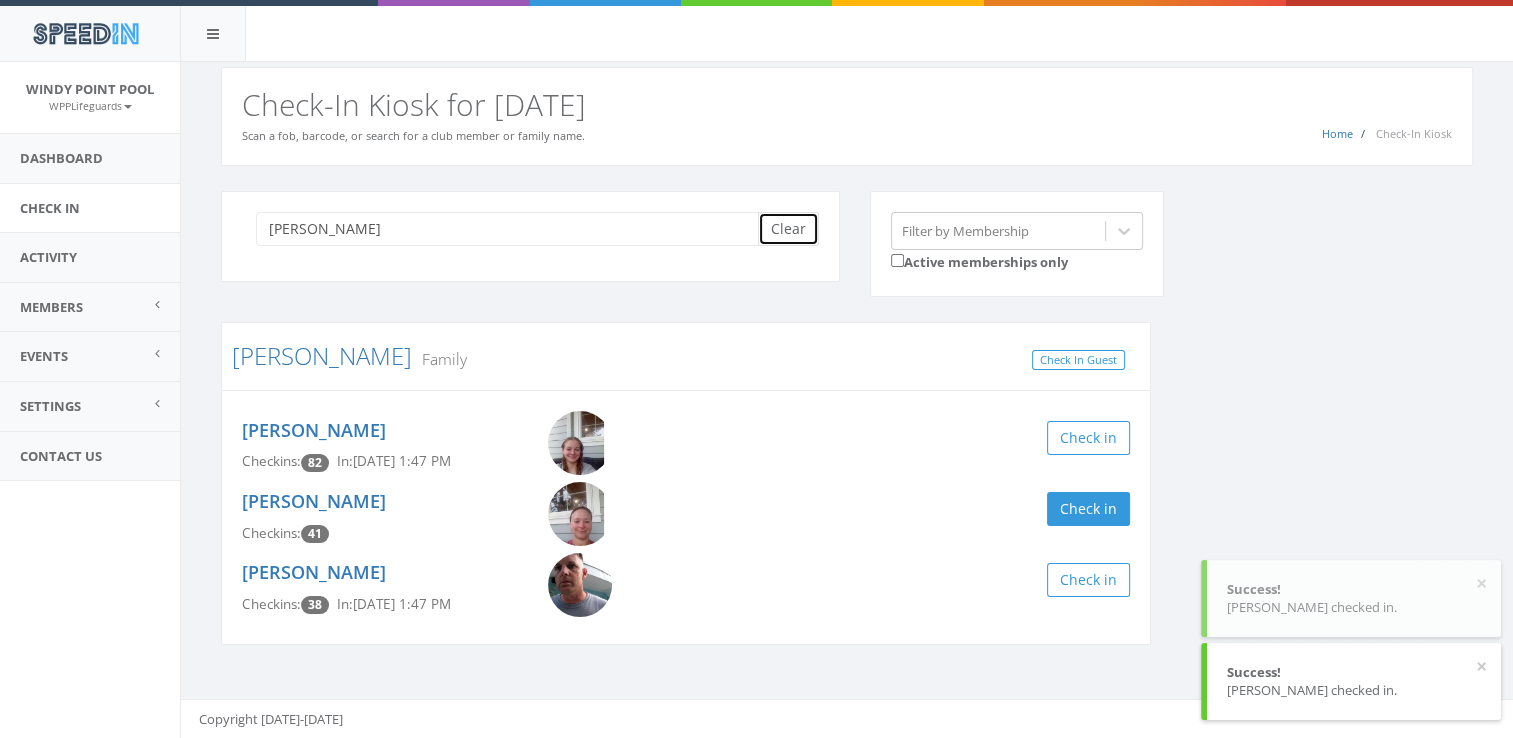 click on "Clear" at bounding box center [788, 229] 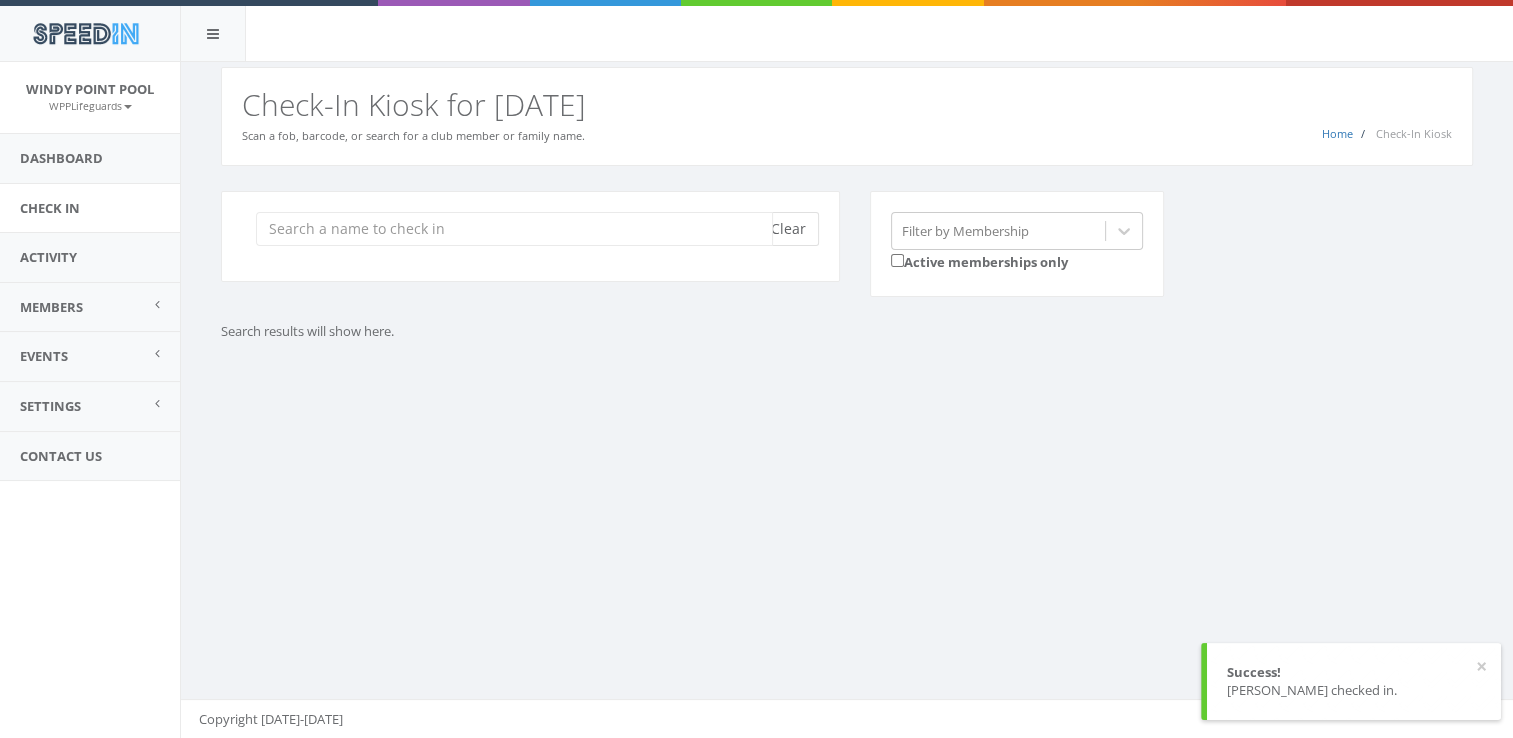 scroll, scrollTop: 0, scrollLeft: 0, axis: both 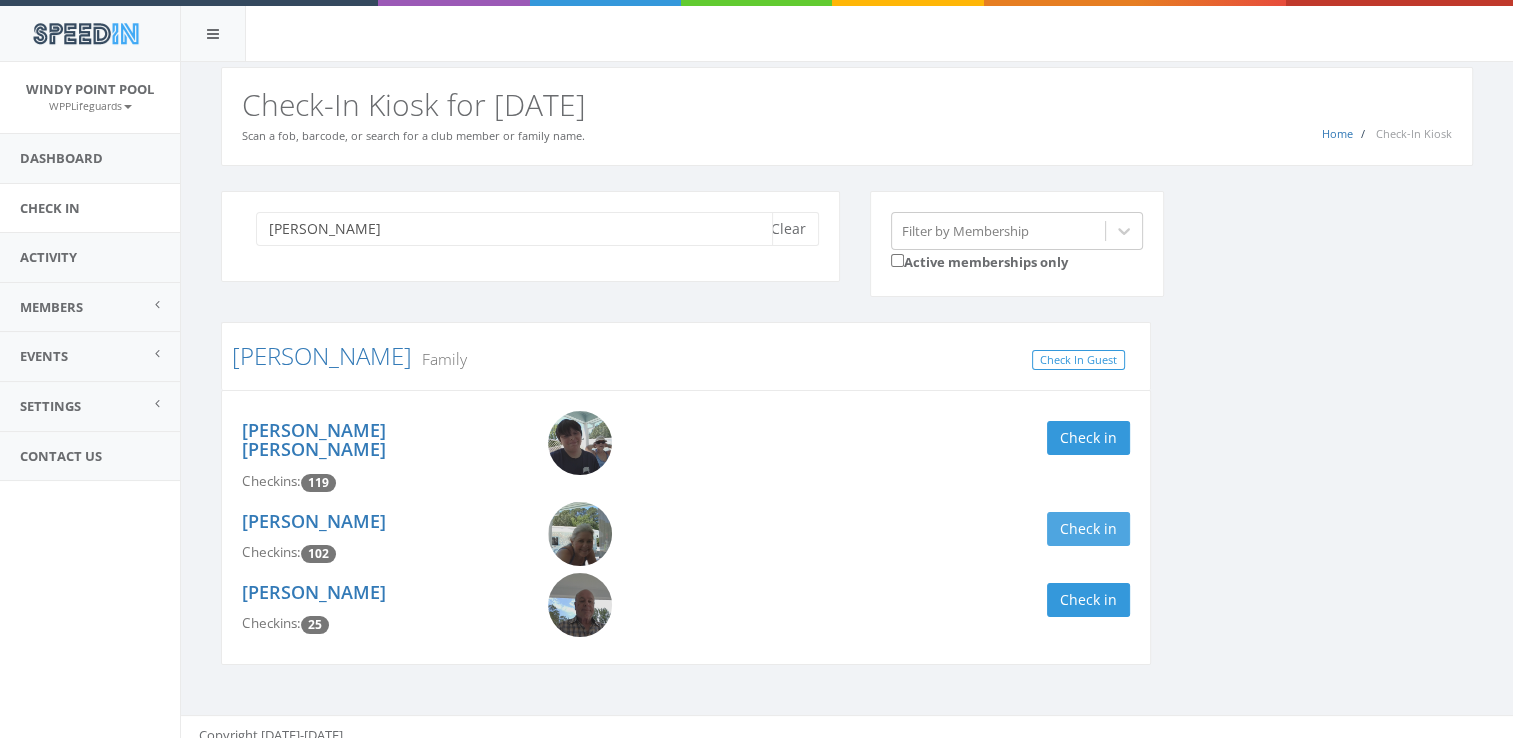 type on "[PERSON_NAME]" 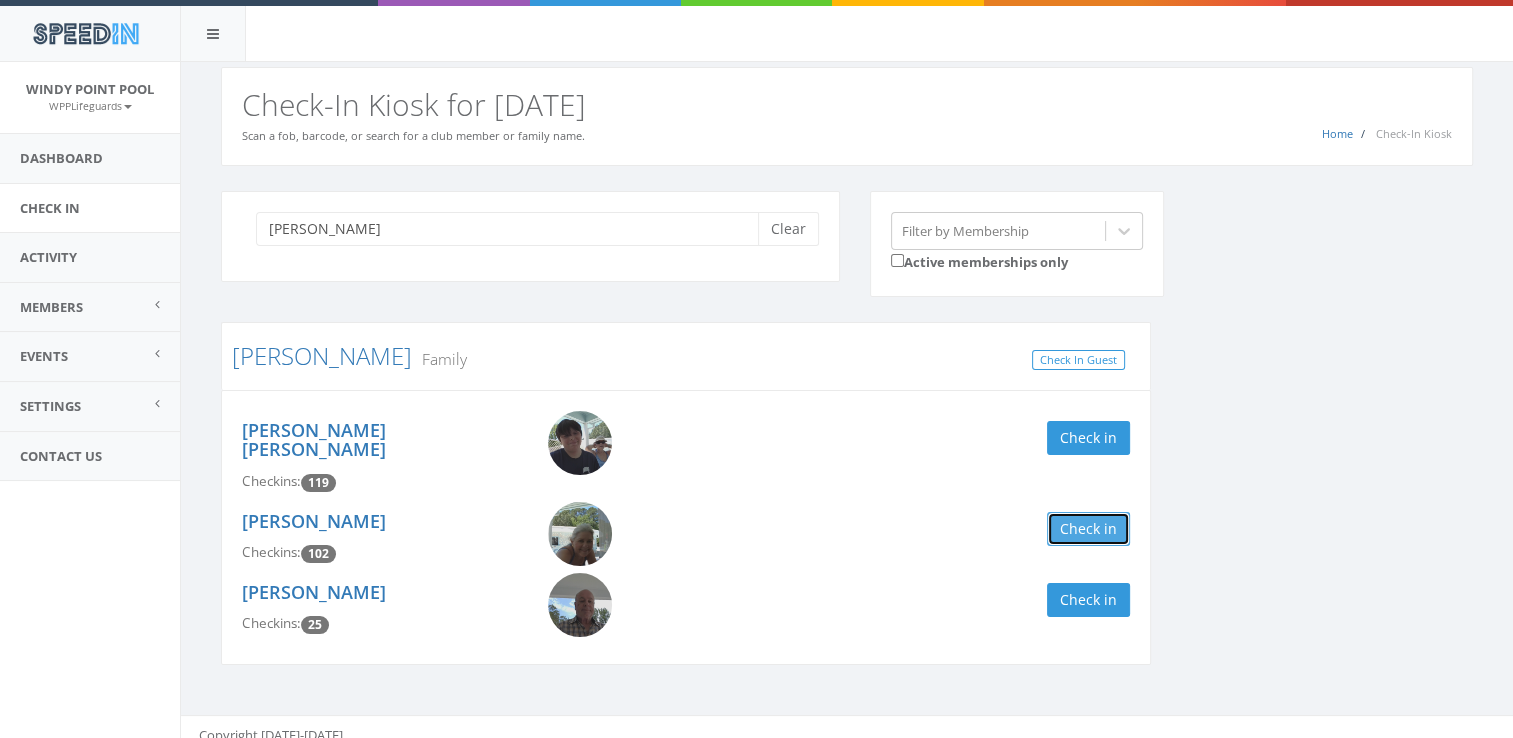 click on "Check in" at bounding box center [1088, 529] 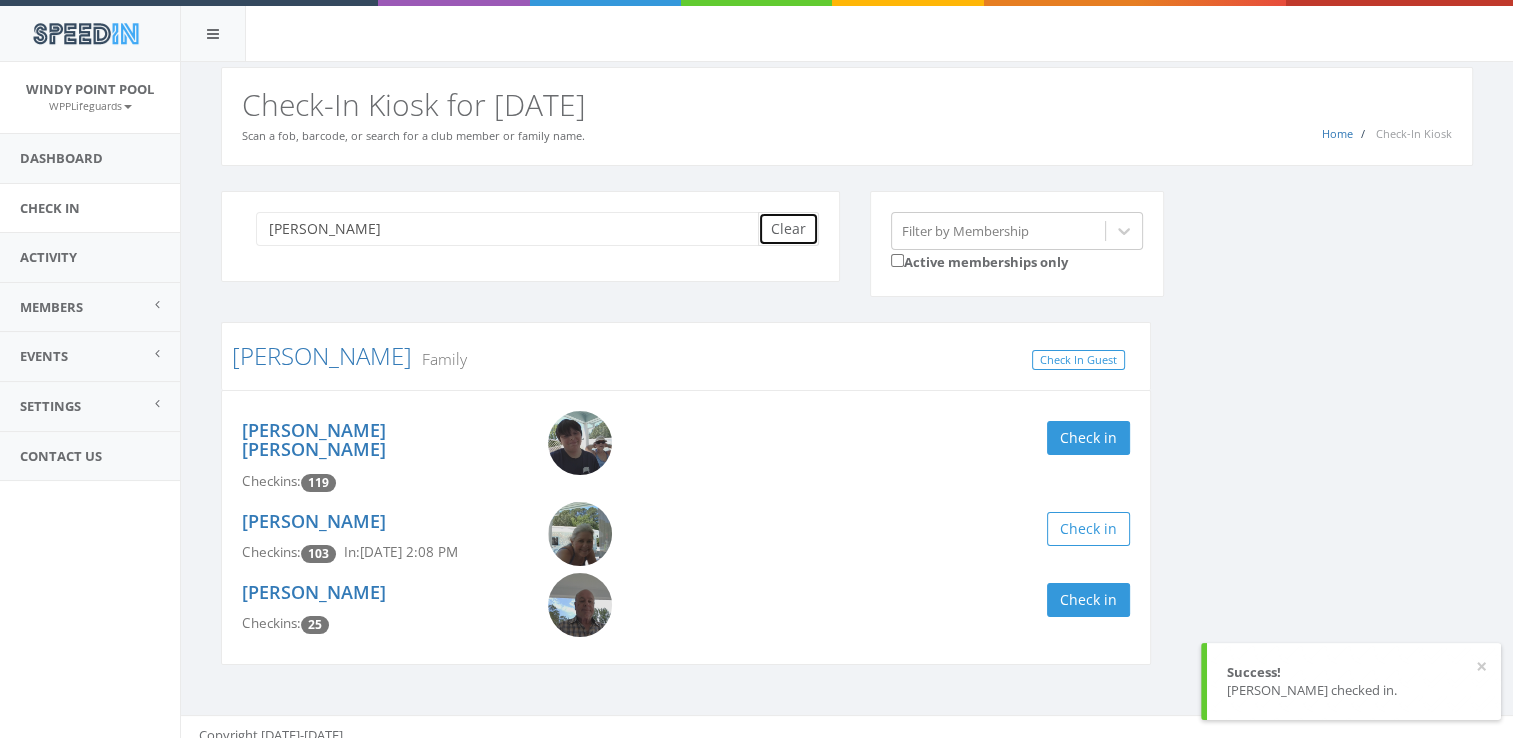 click on "Clear" at bounding box center (788, 229) 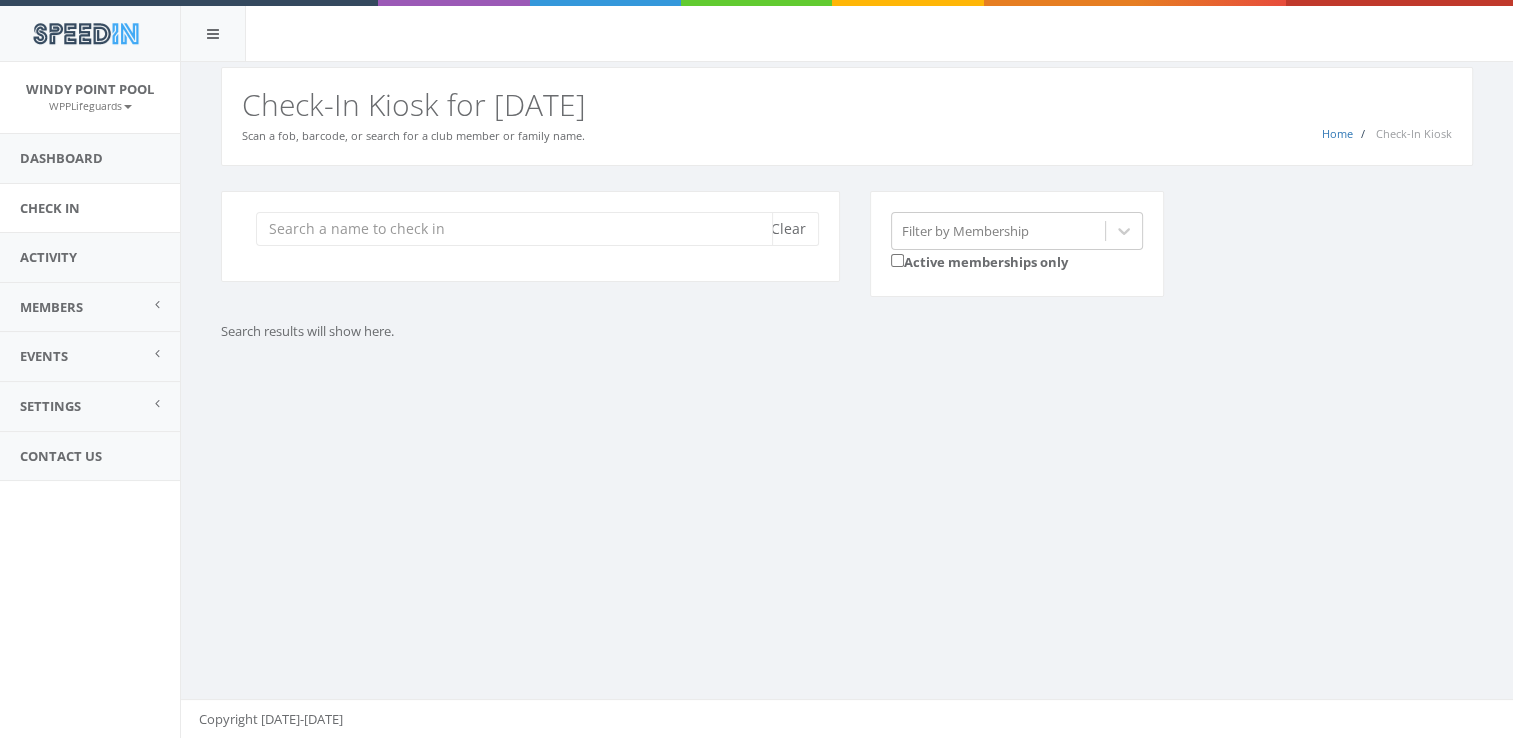 click at bounding box center (514, 229) 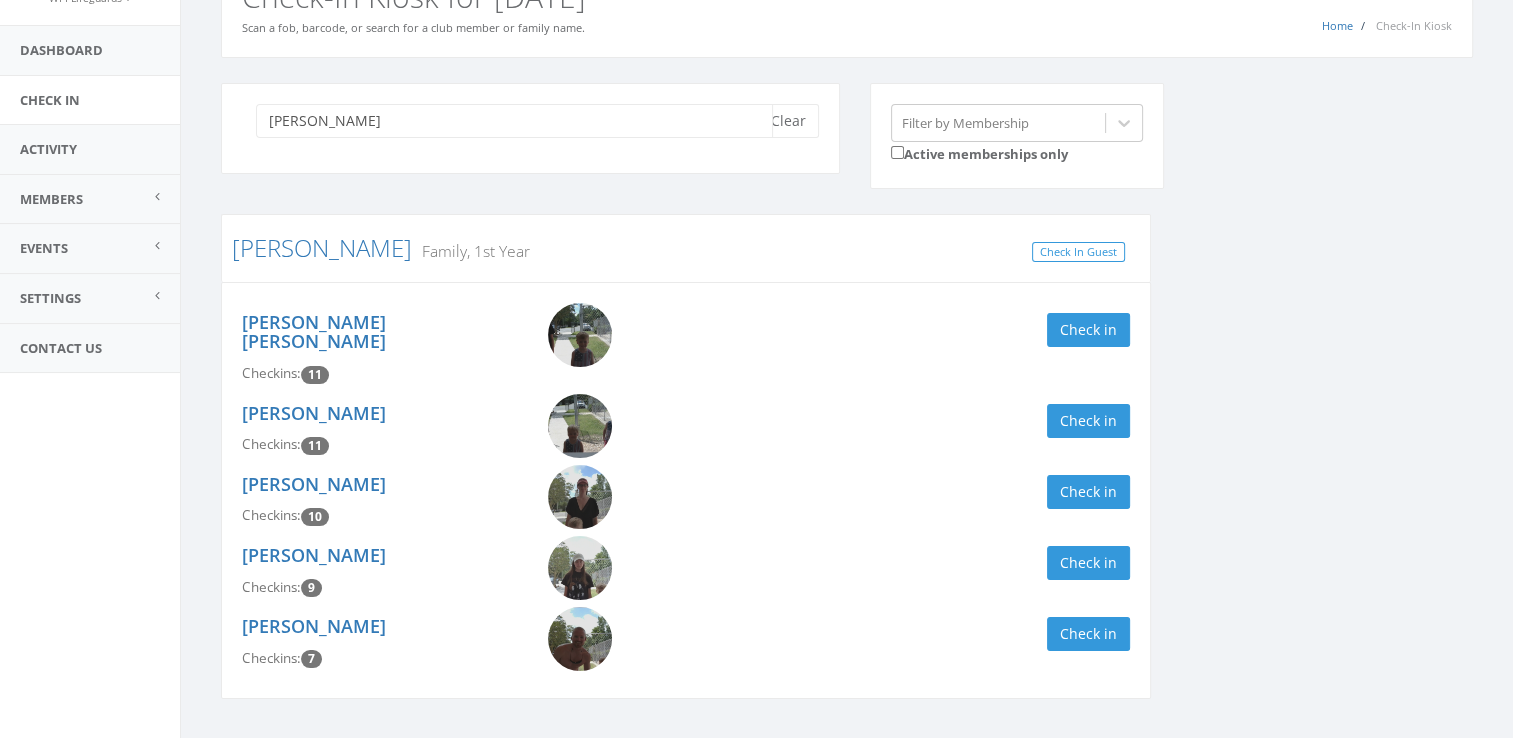 scroll, scrollTop: 138, scrollLeft: 0, axis: vertical 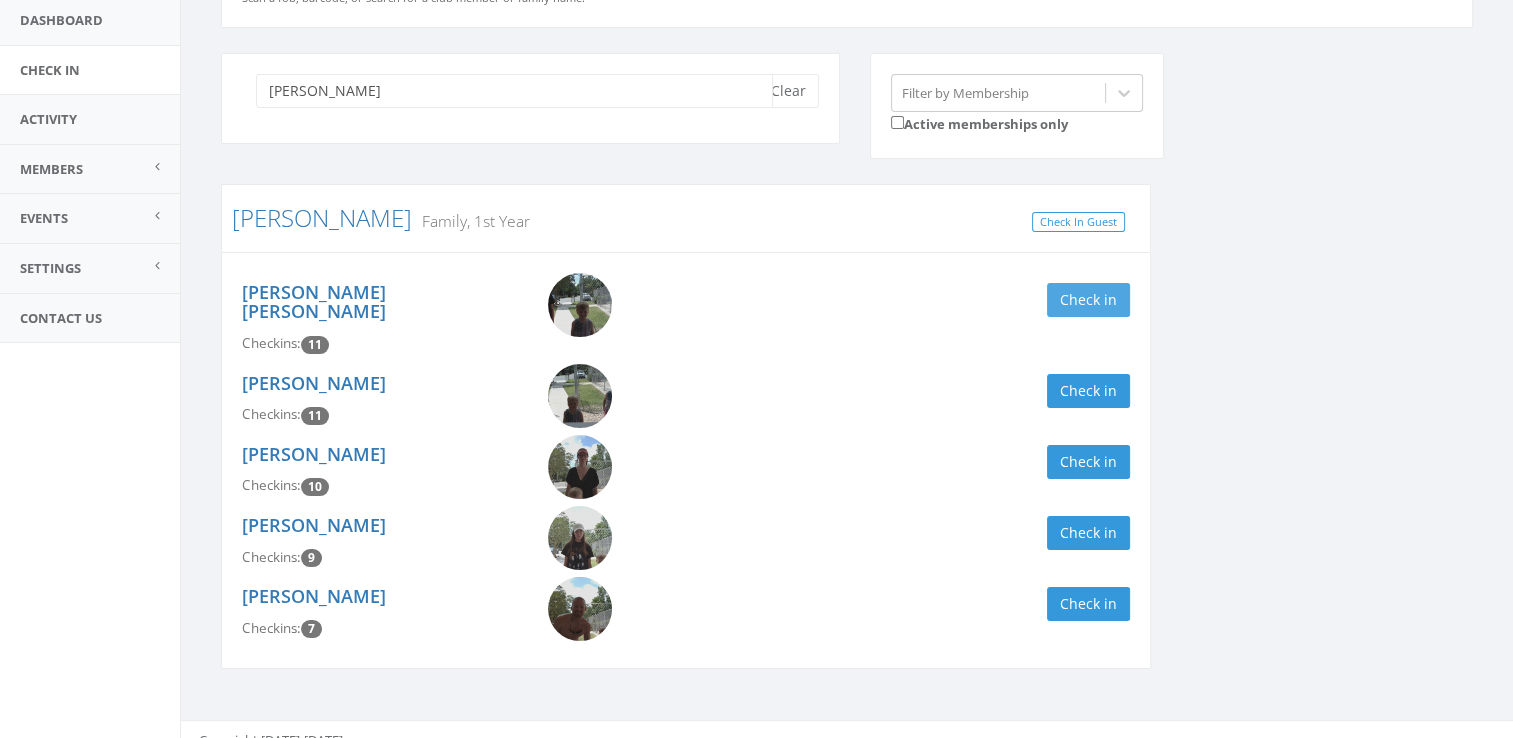 type on "[PERSON_NAME]" 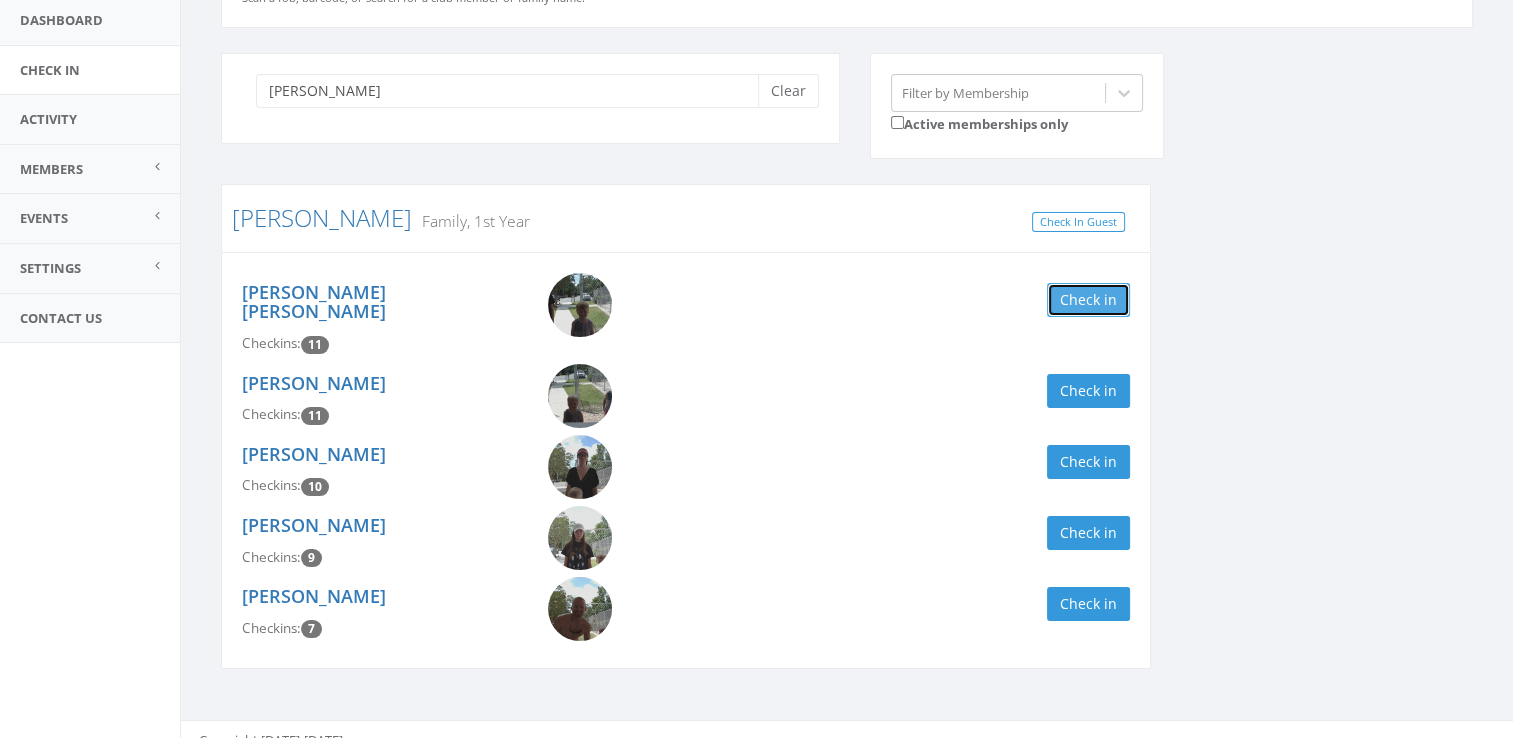 click on "Check in" at bounding box center [1088, 300] 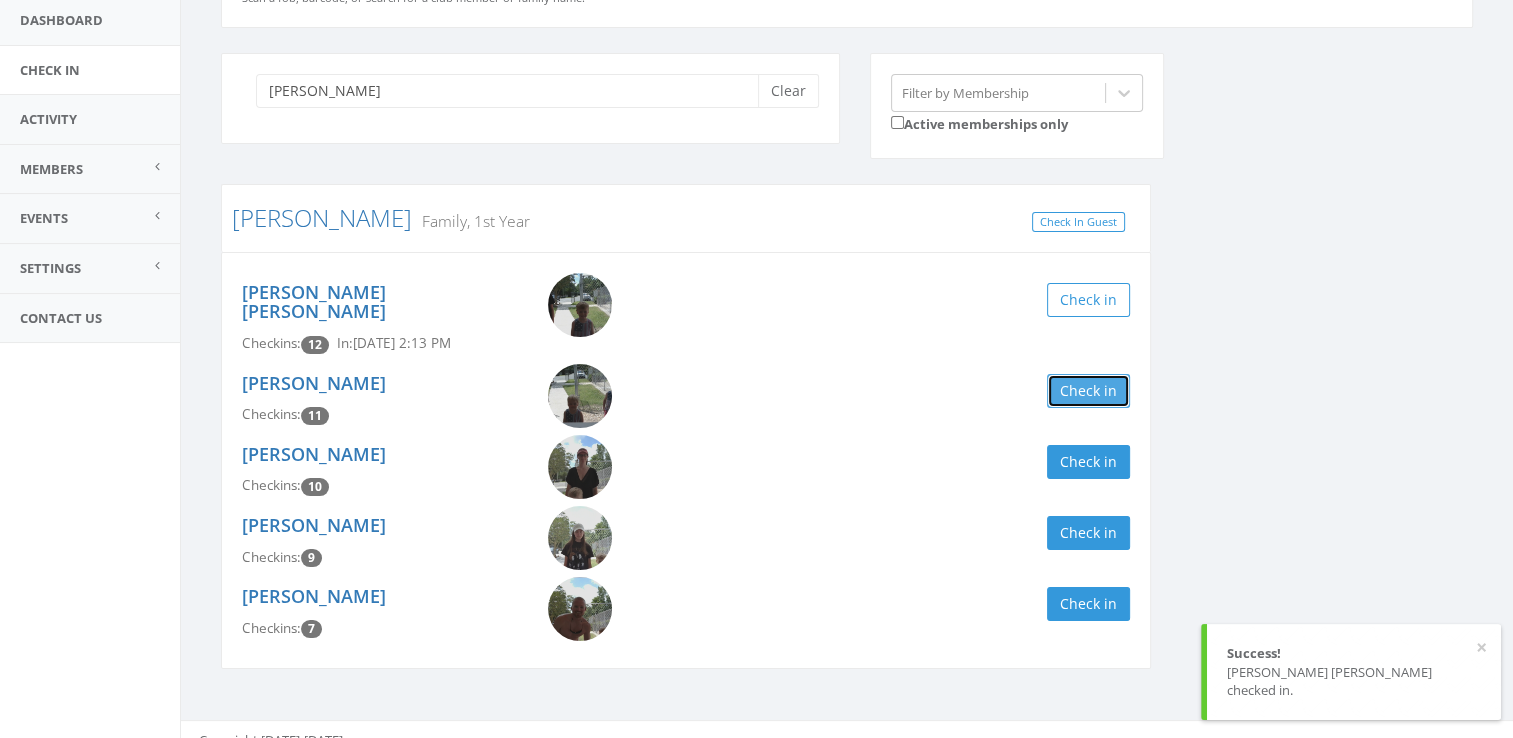 click on "Check in" at bounding box center (1088, 391) 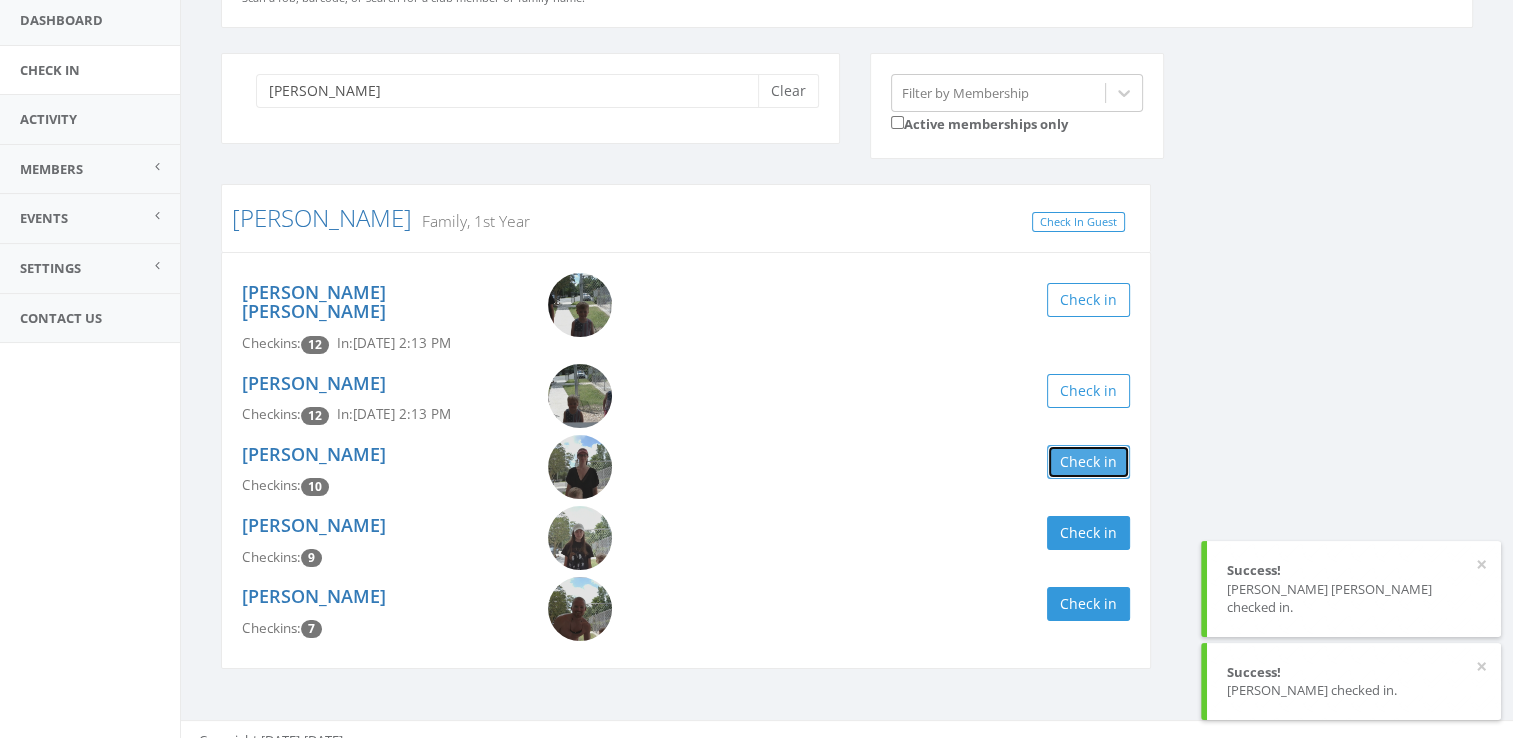 click on "Check in" at bounding box center [1088, 462] 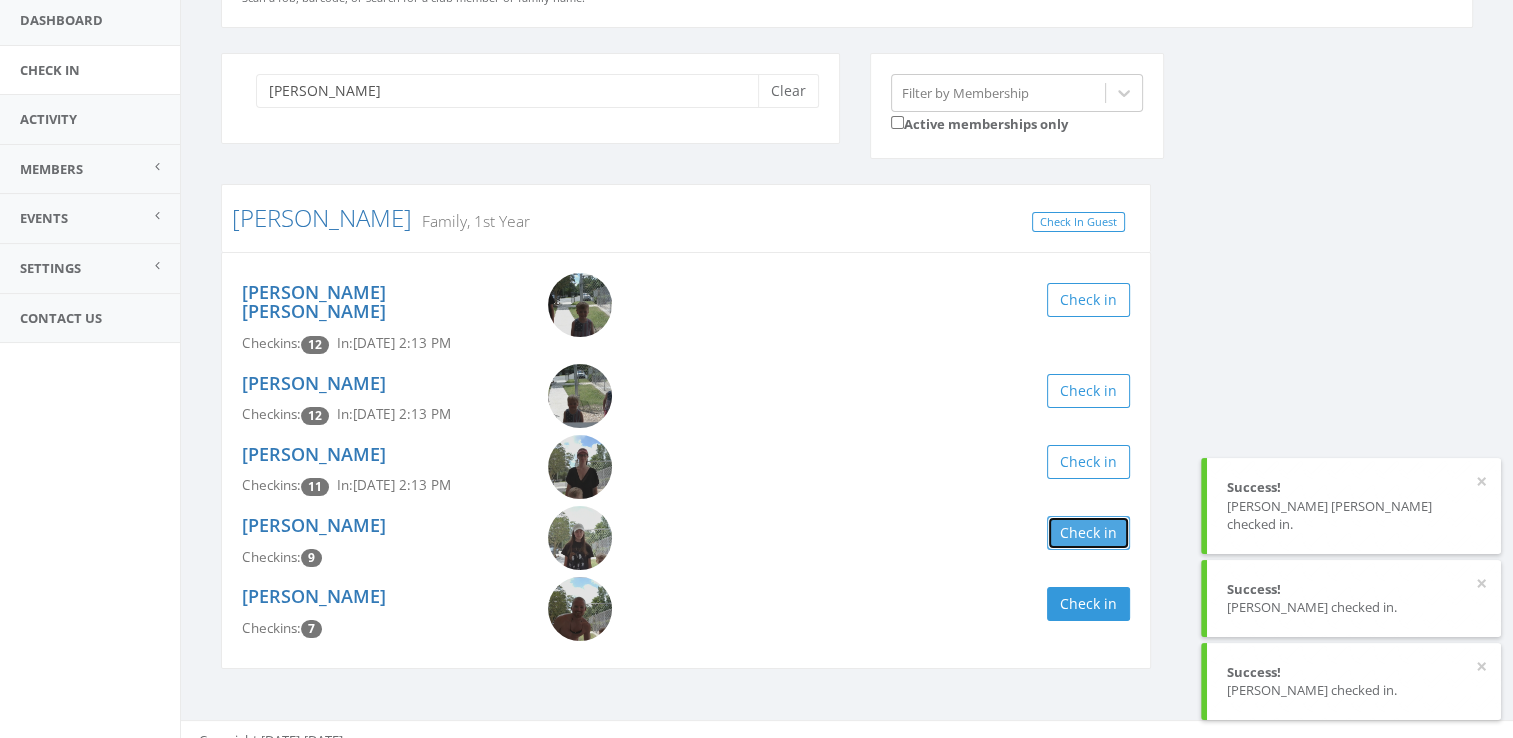 click on "Check in" at bounding box center (1088, 533) 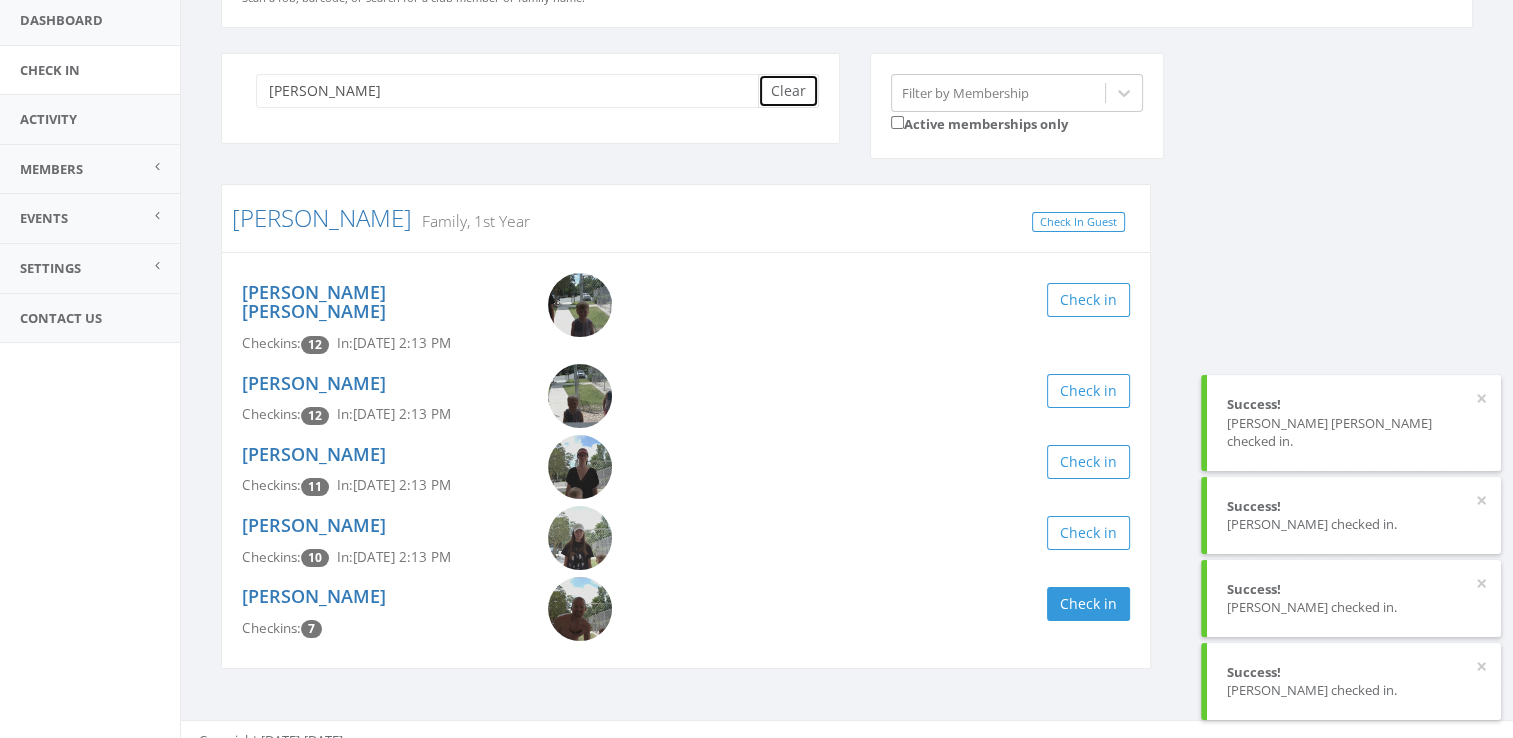 click on "Clear" at bounding box center (788, 91) 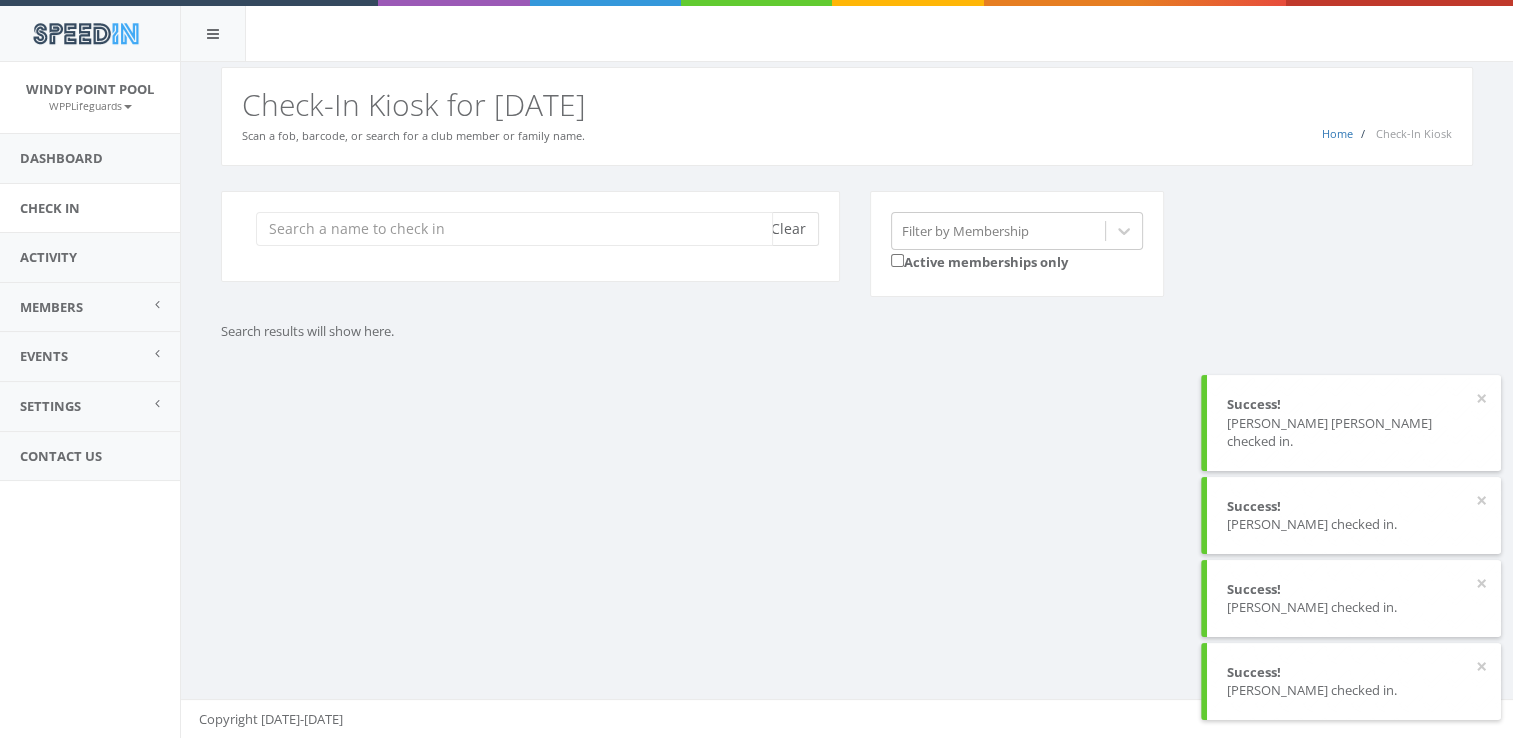 scroll, scrollTop: 0, scrollLeft: 0, axis: both 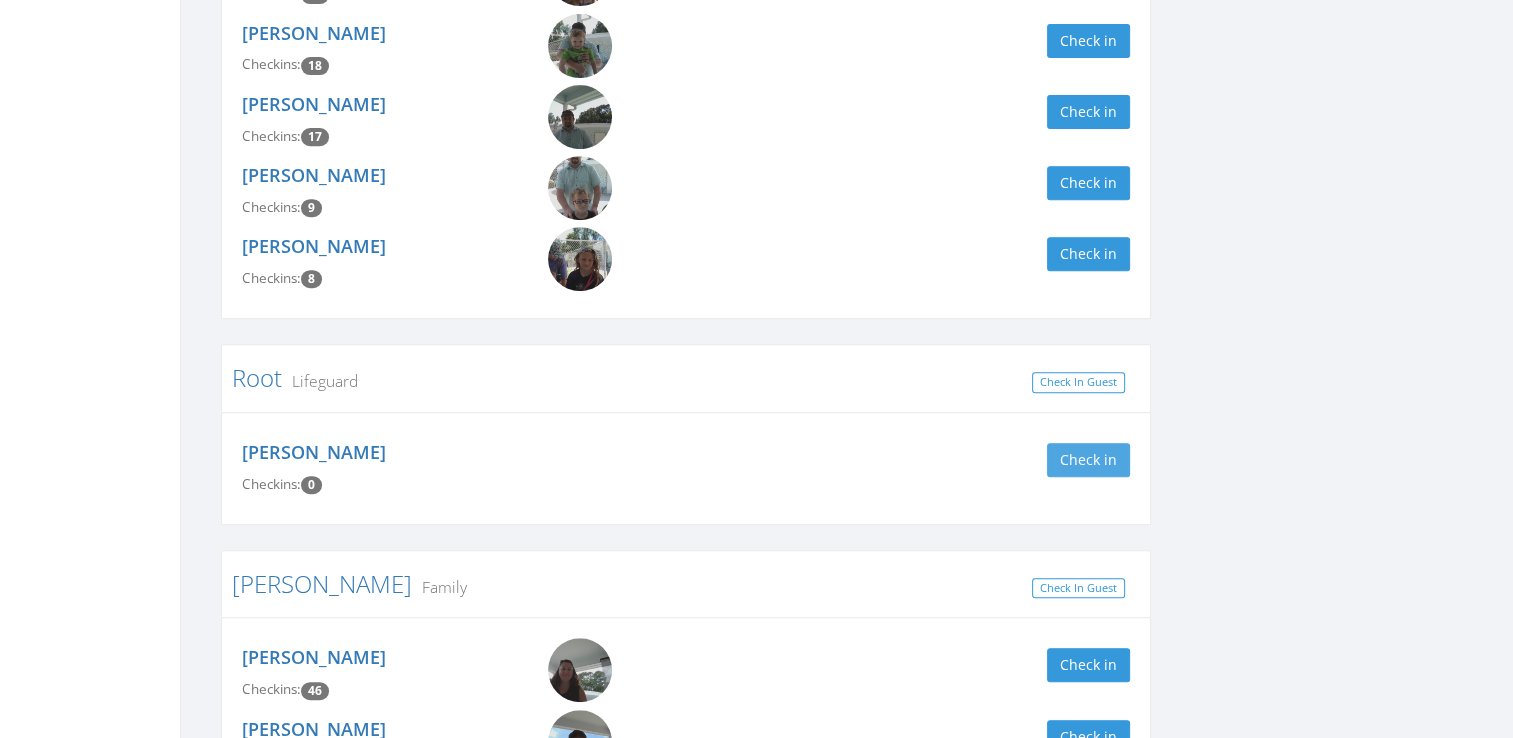 type on "garret" 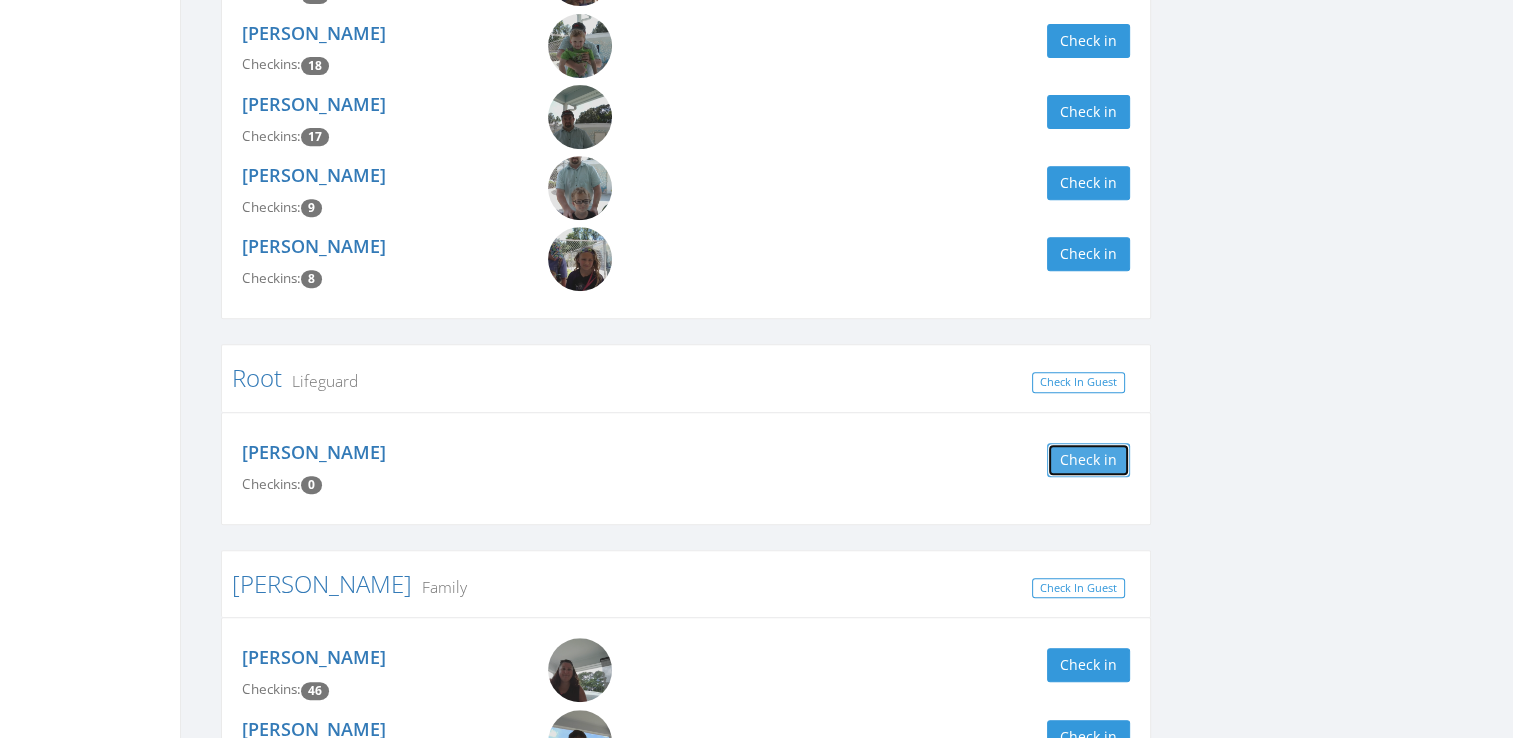 click on "Check in" at bounding box center [1088, 460] 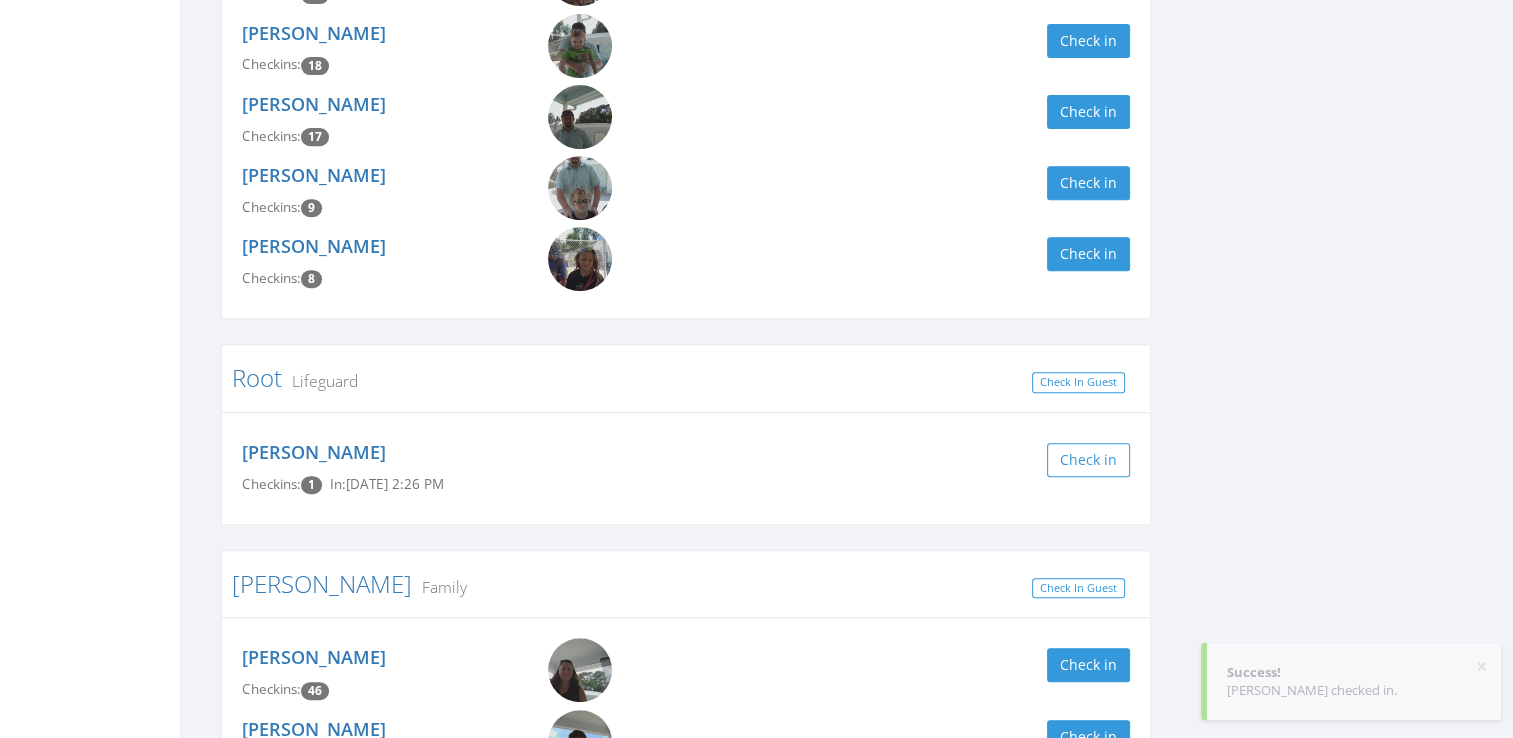 click on "[PERSON_NAME] Checkins:  1 In:  [DATE] 2:26 PM" at bounding box center (380, 468) 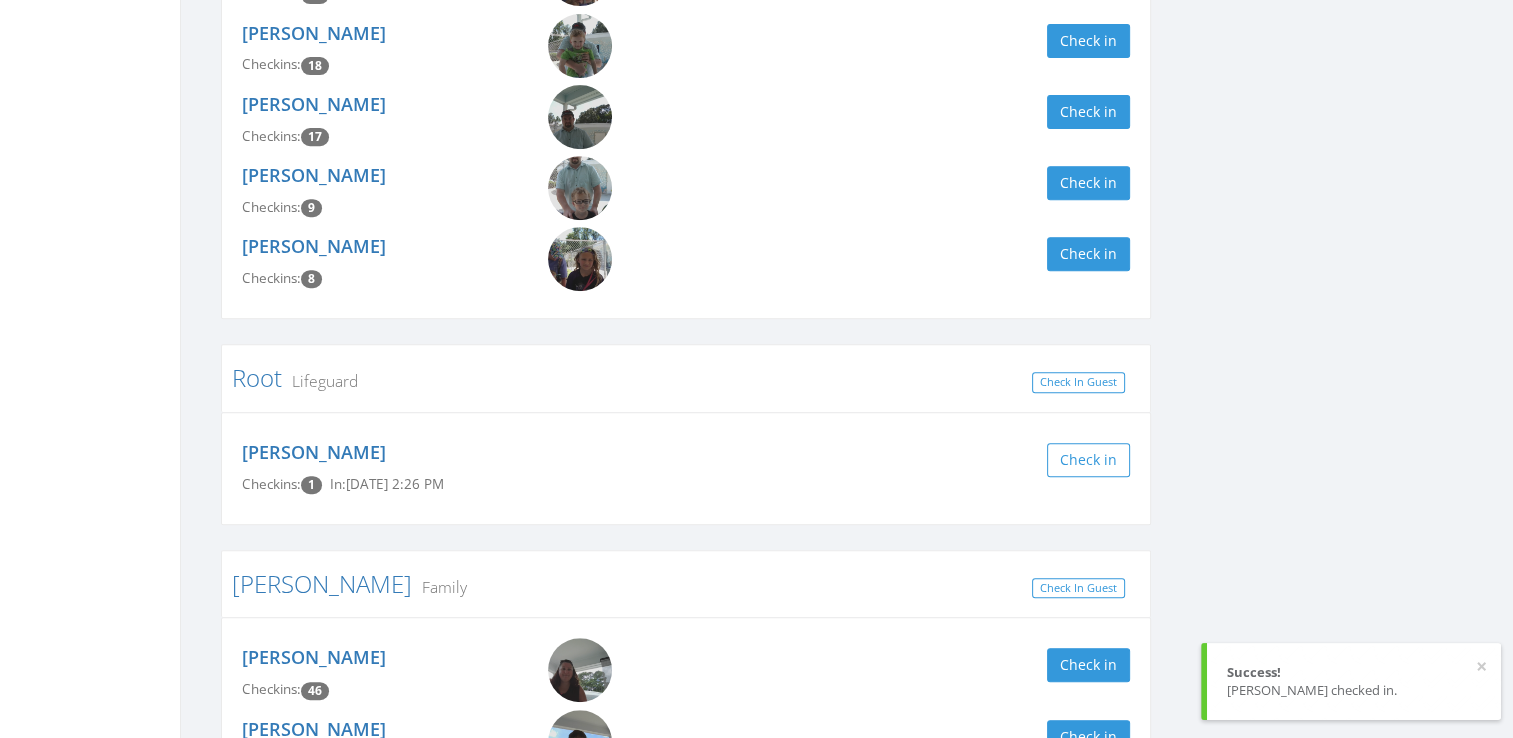 scroll, scrollTop: 0, scrollLeft: 0, axis: both 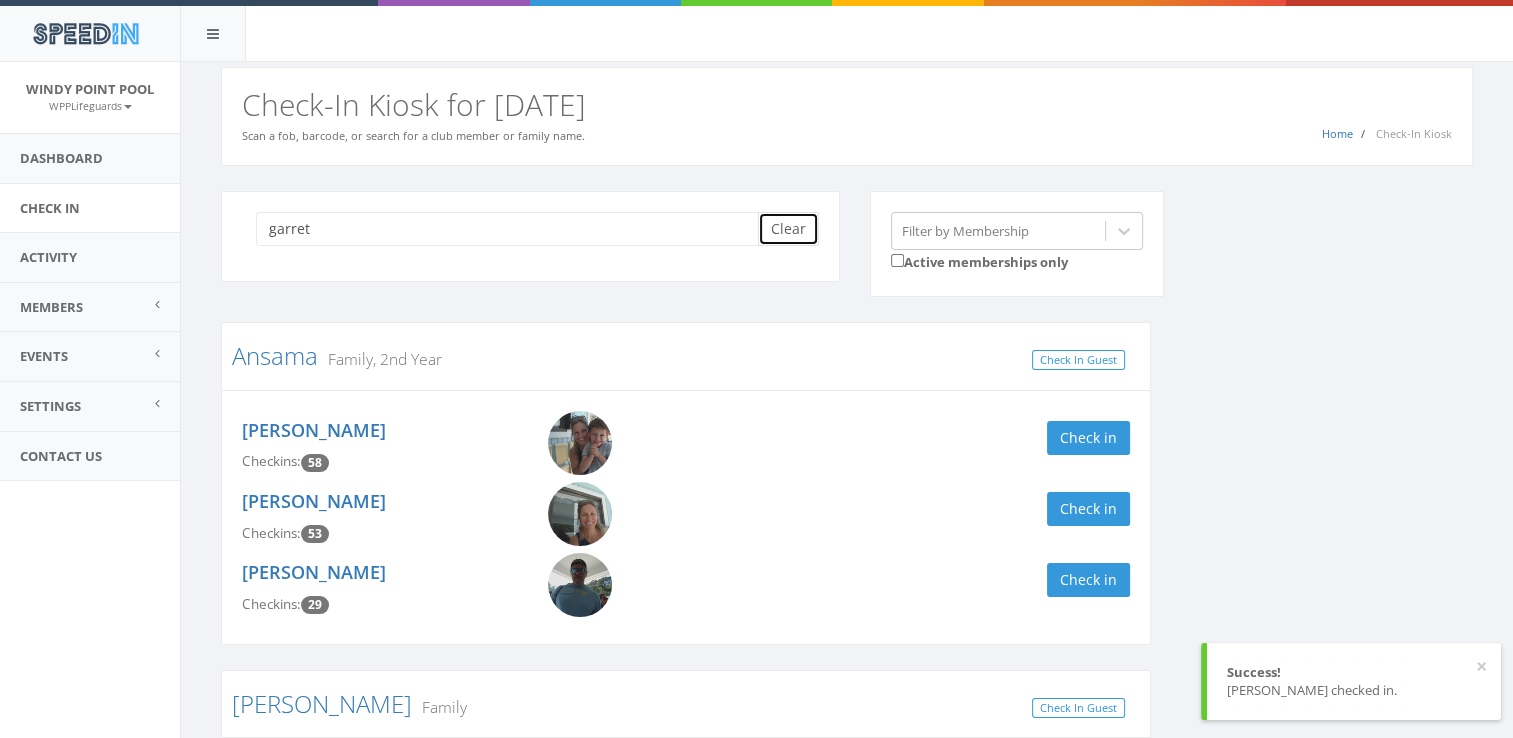 click on "Clear" at bounding box center [788, 229] 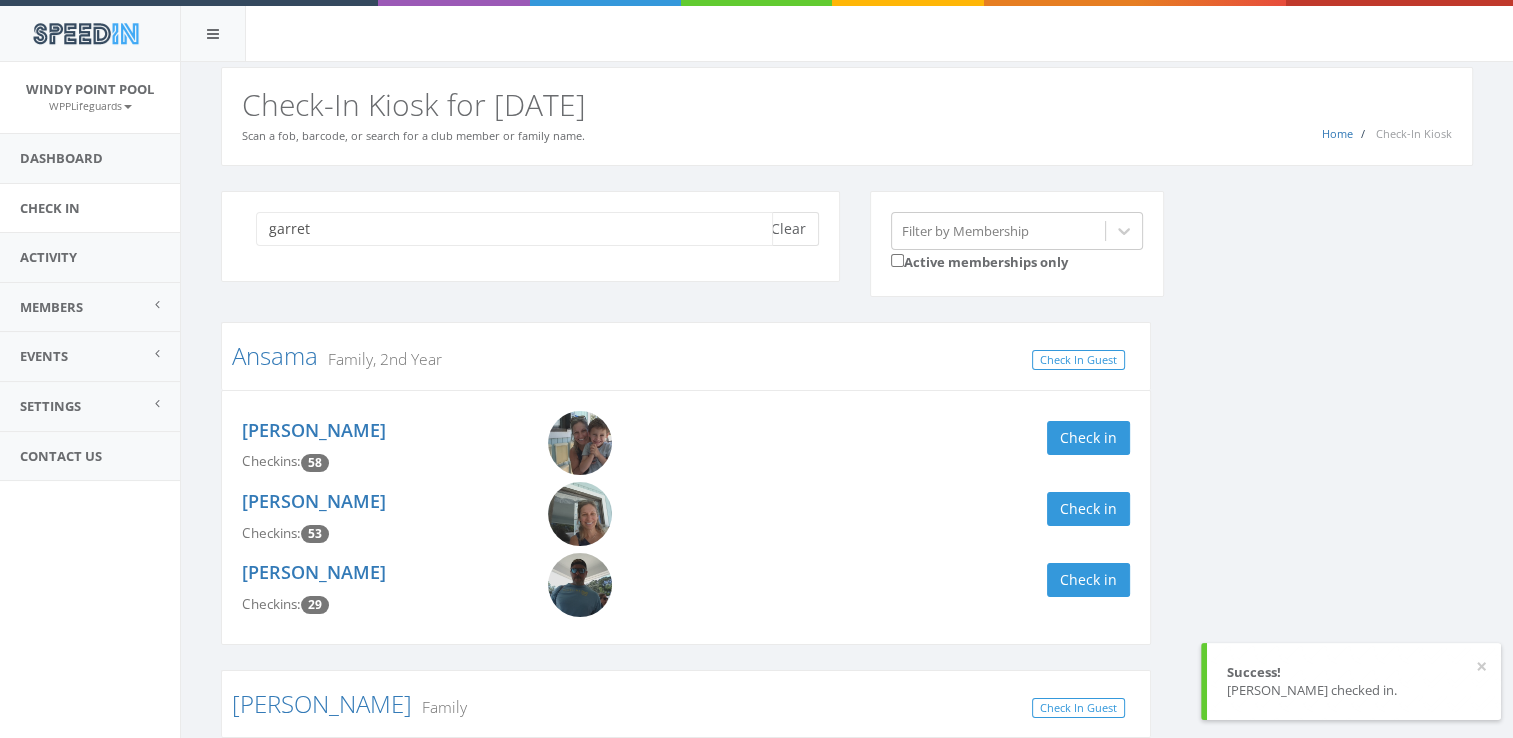 type 